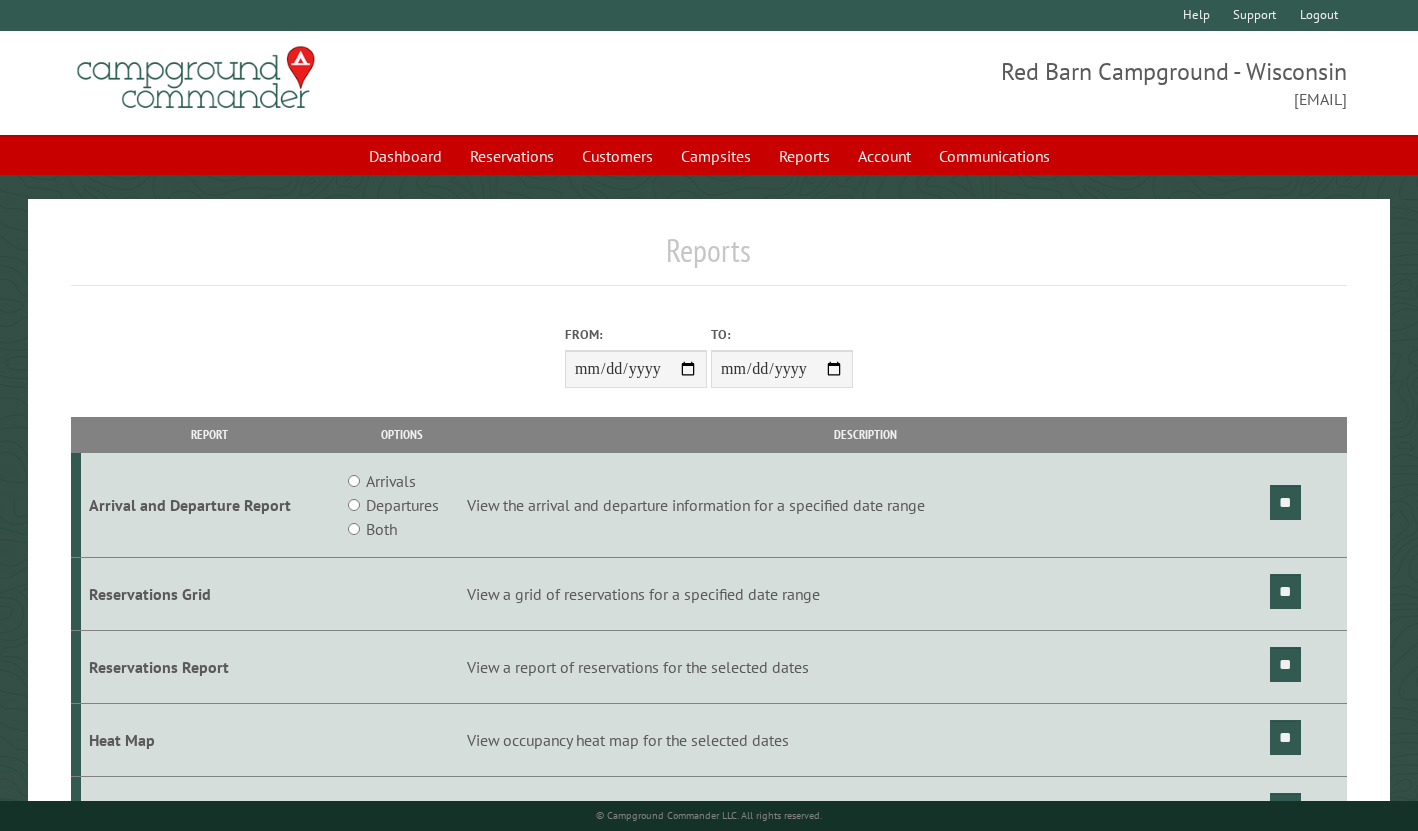 scroll, scrollTop: 0, scrollLeft: 0, axis: both 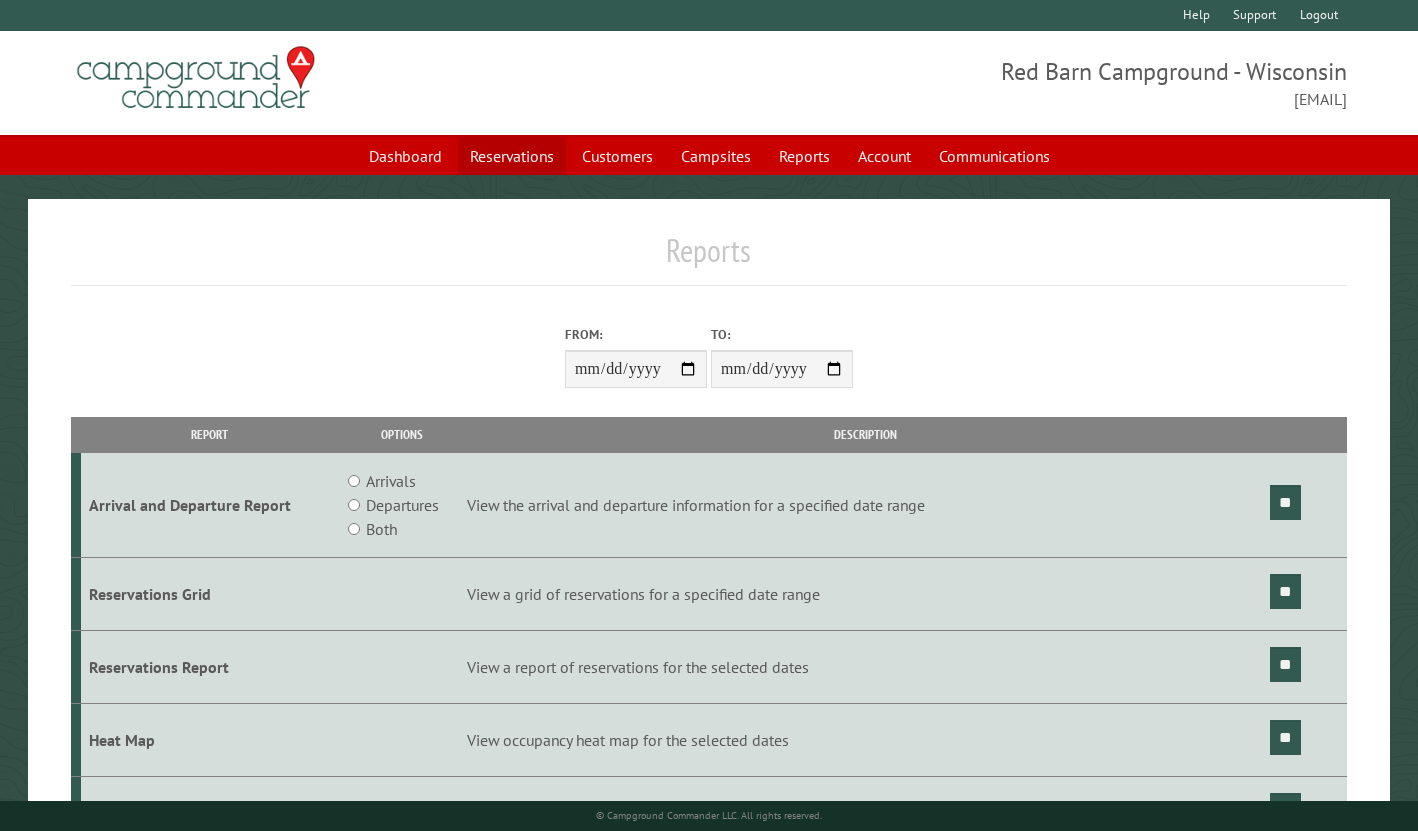 click on "Reservations" at bounding box center [512, 156] 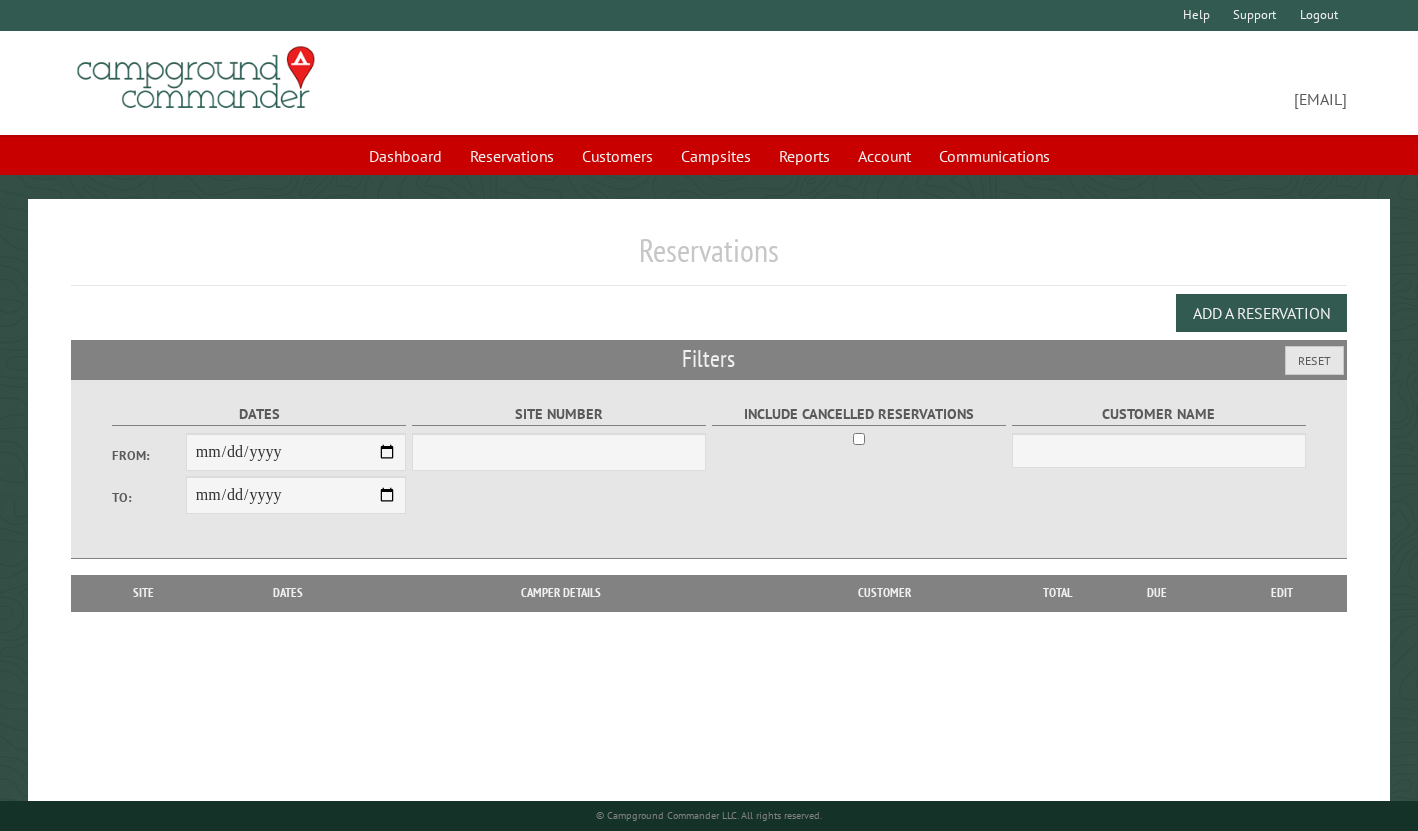 scroll, scrollTop: 0, scrollLeft: 0, axis: both 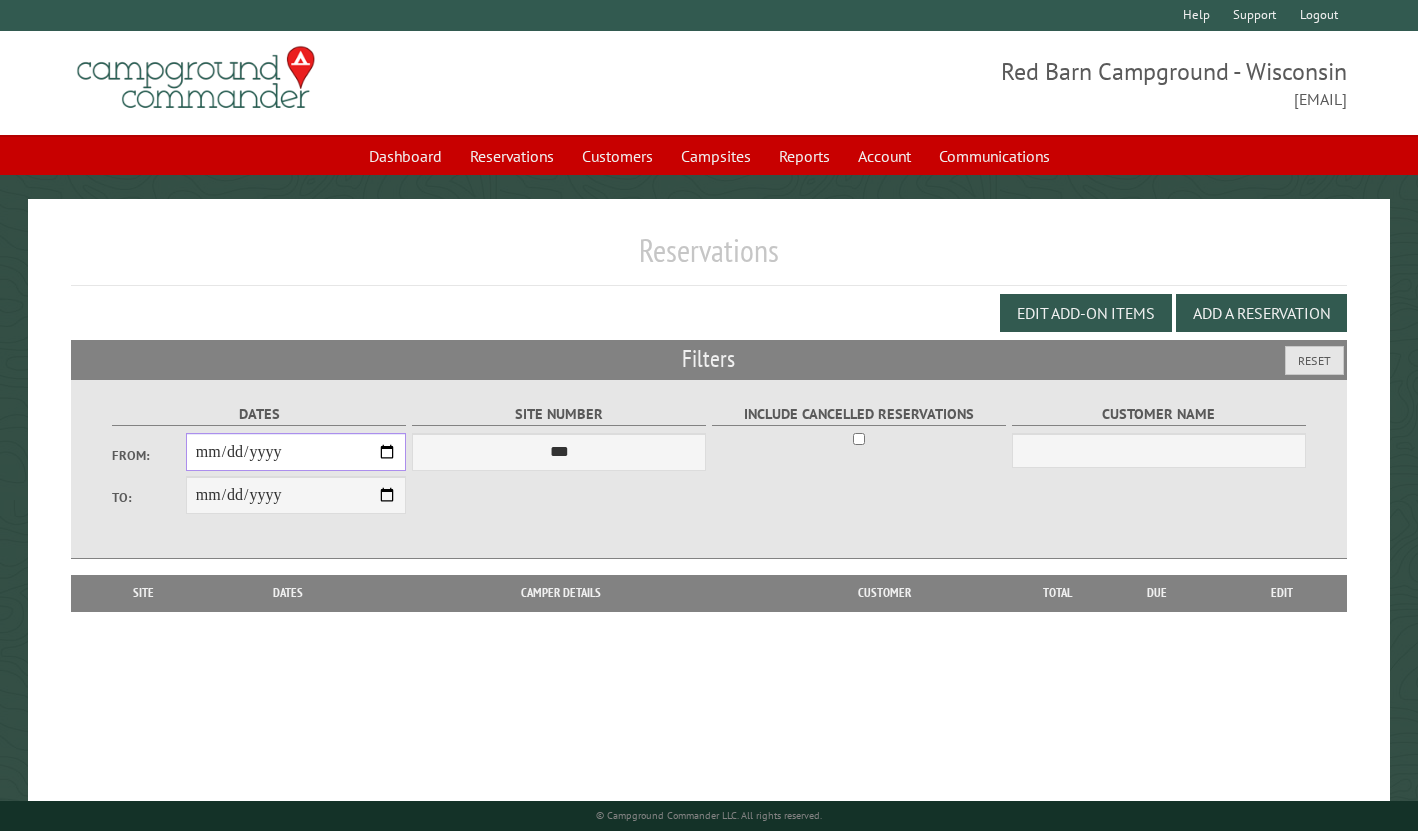 click on "From:" at bounding box center [296, 452] 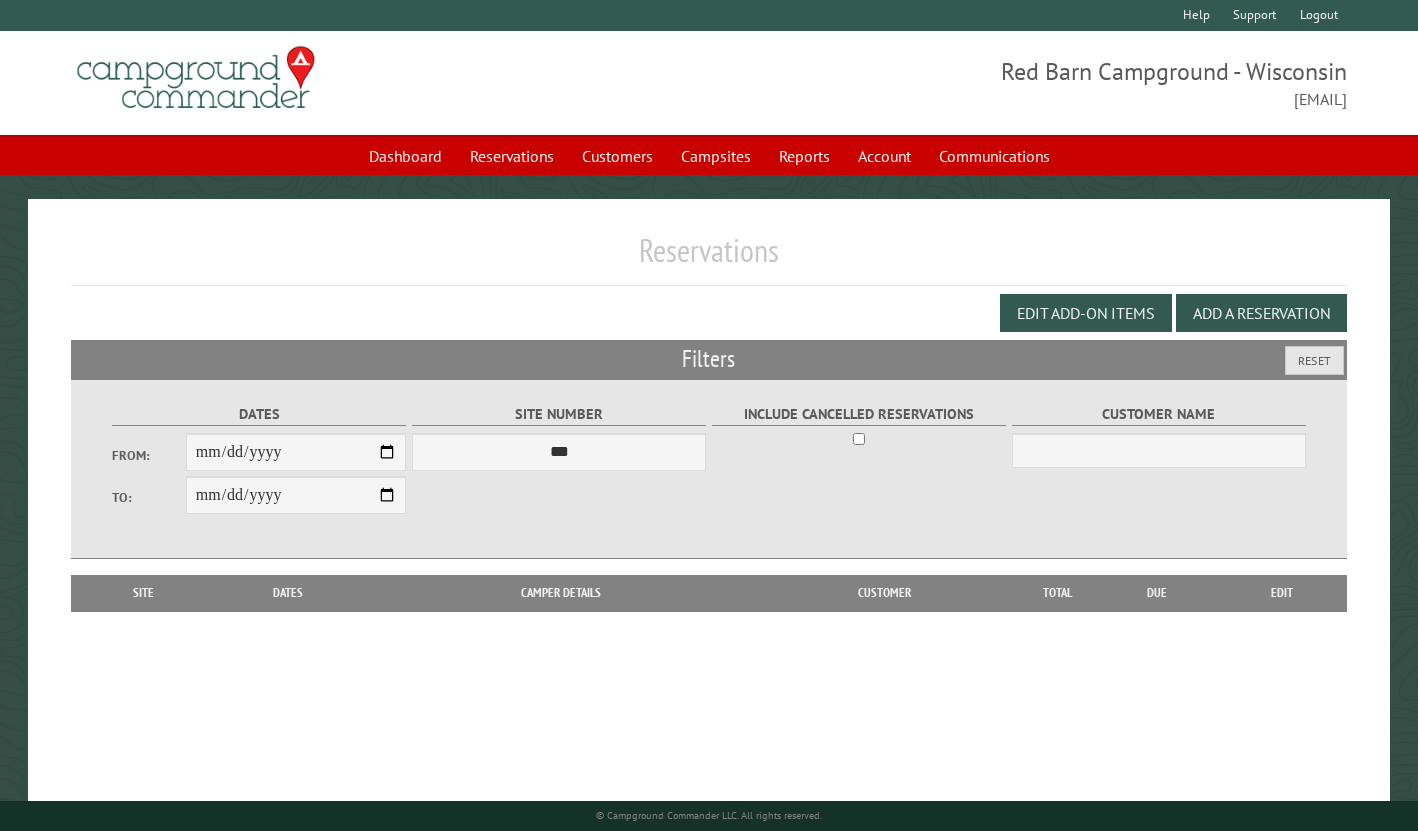 click on "**********" at bounding box center [709, 469] 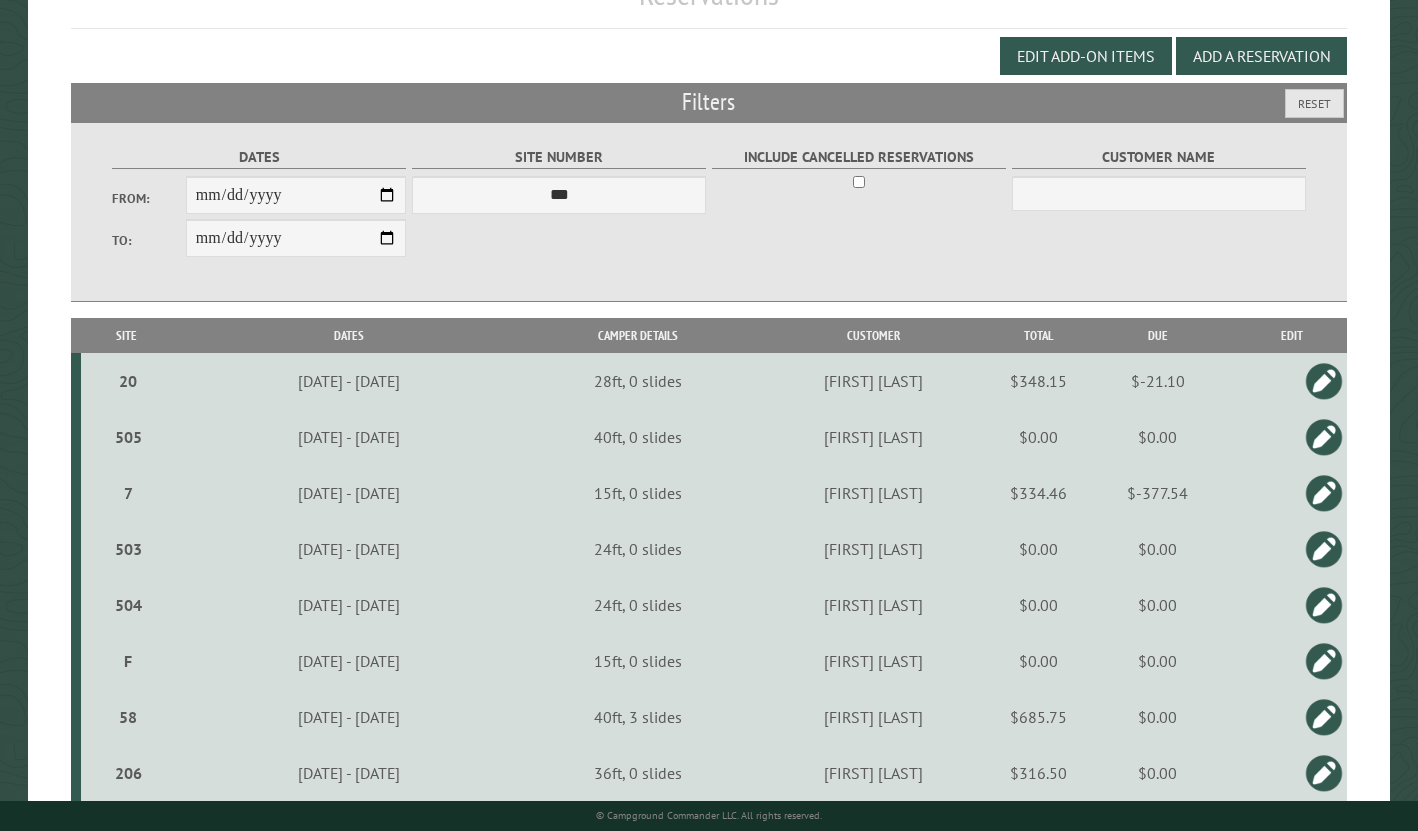 scroll, scrollTop: 369, scrollLeft: 0, axis: vertical 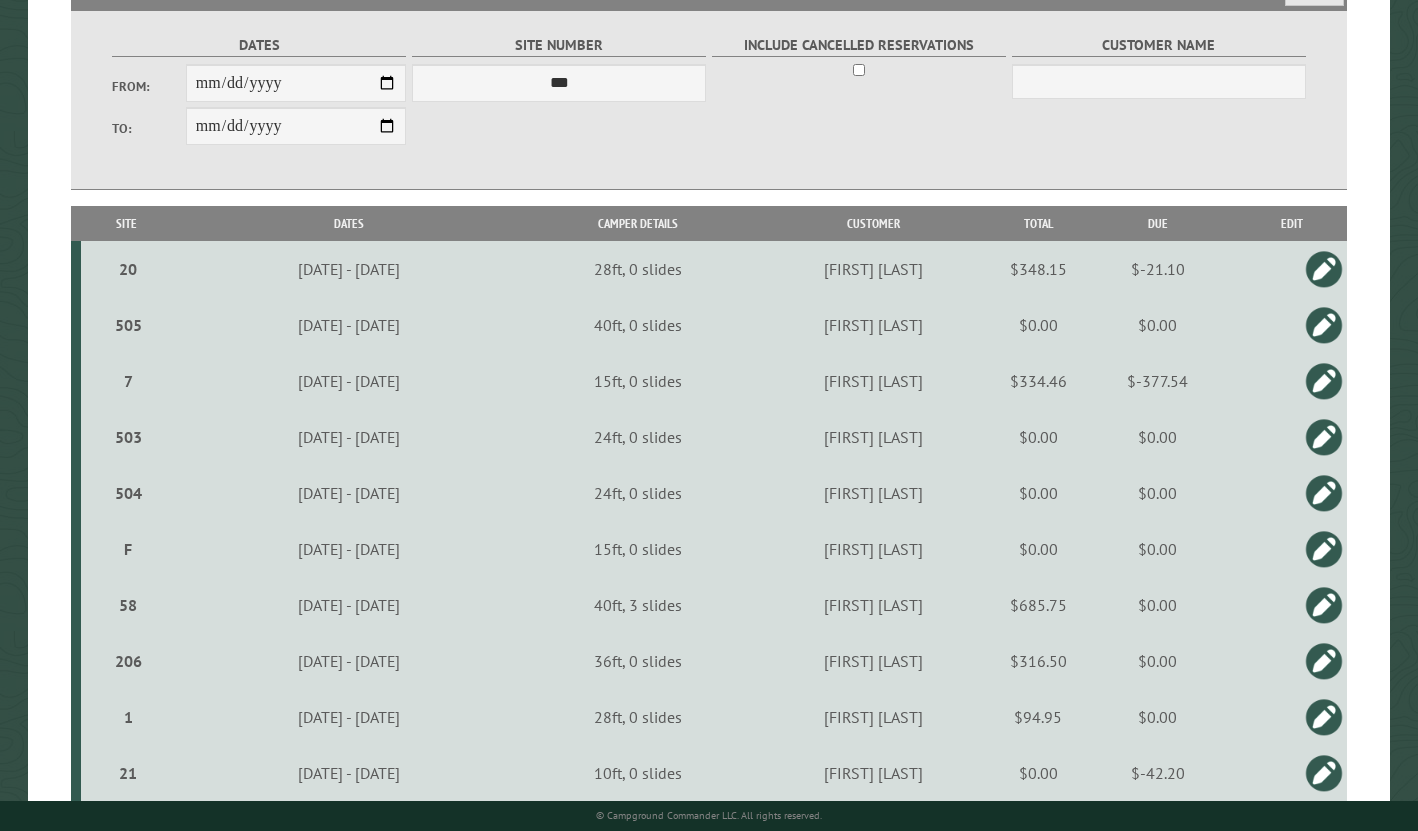 click on "Site" at bounding box center [126, 223] 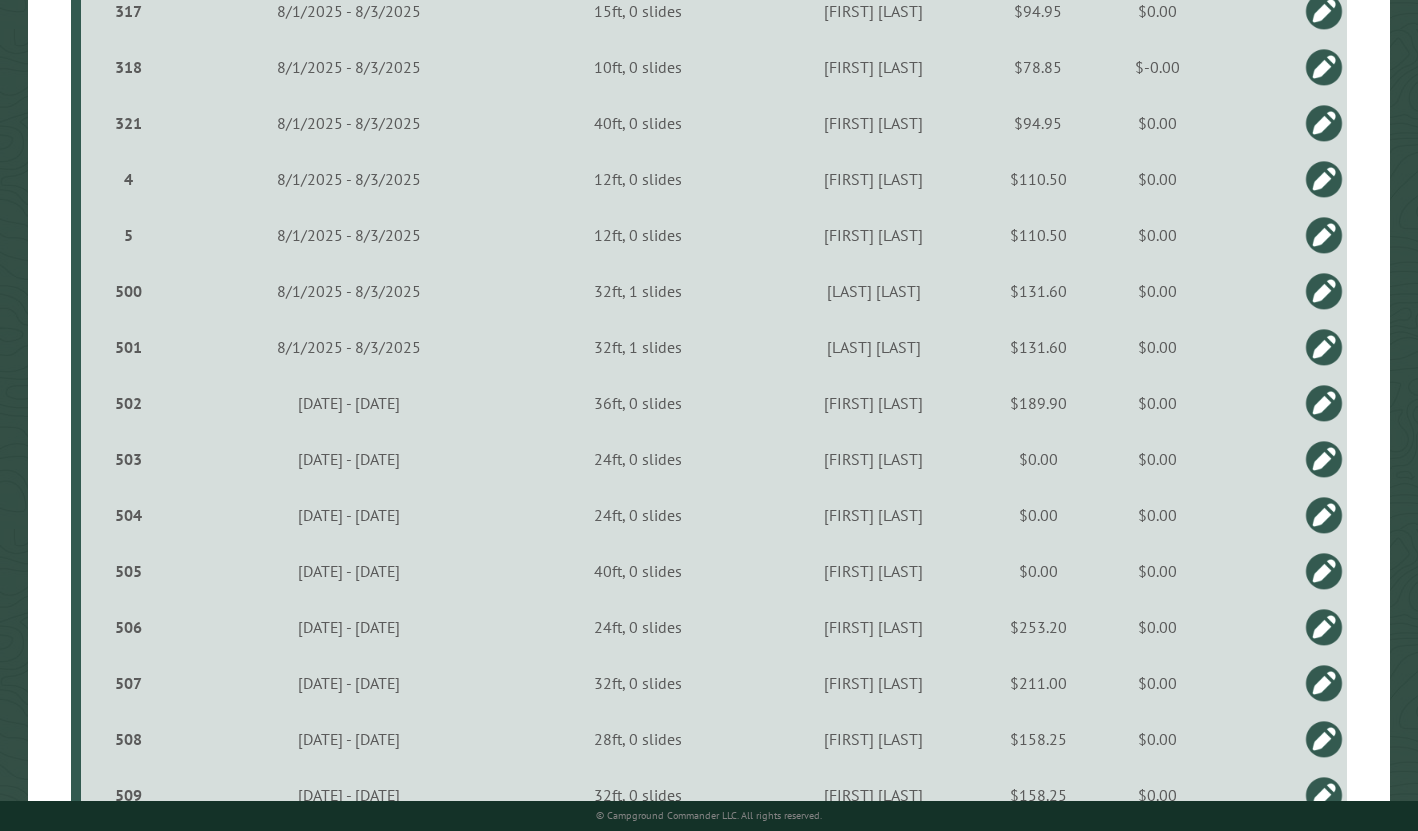 scroll, scrollTop: 2436, scrollLeft: 0, axis: vertical 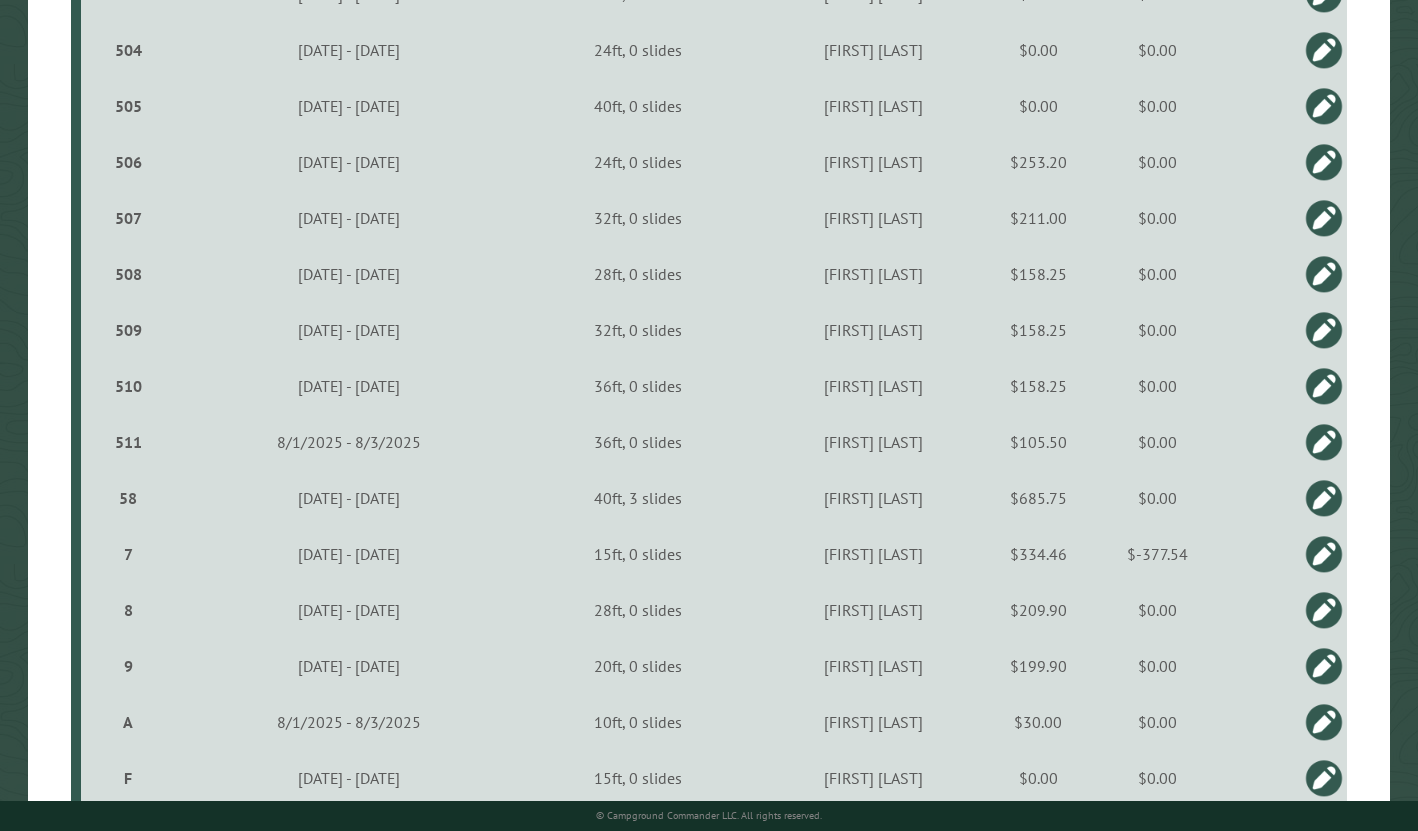 click on "$30.00" at bounding box center [1038, 722] 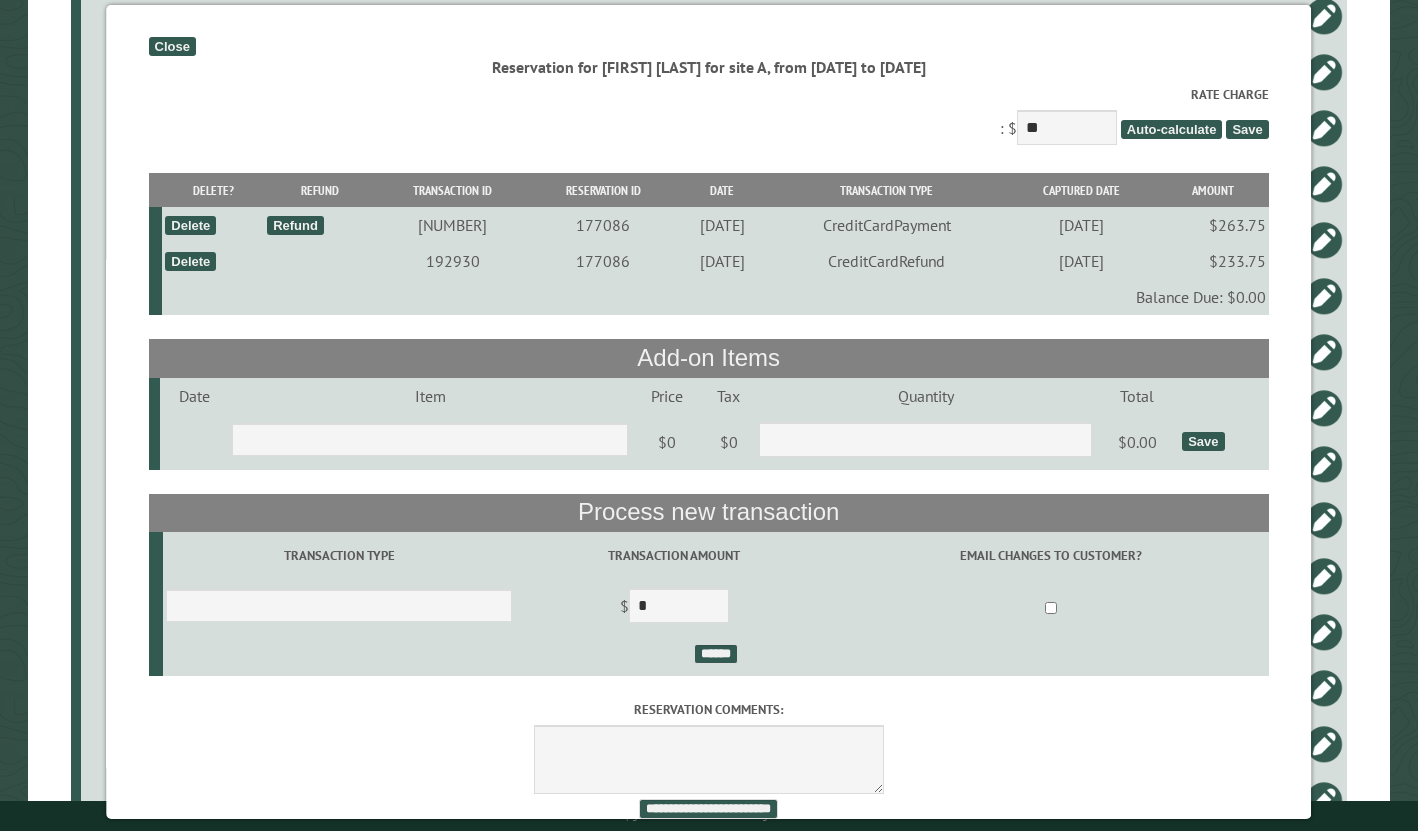 scroll, scrollTop: 2306, scrollLeft: 0, axis: vertical 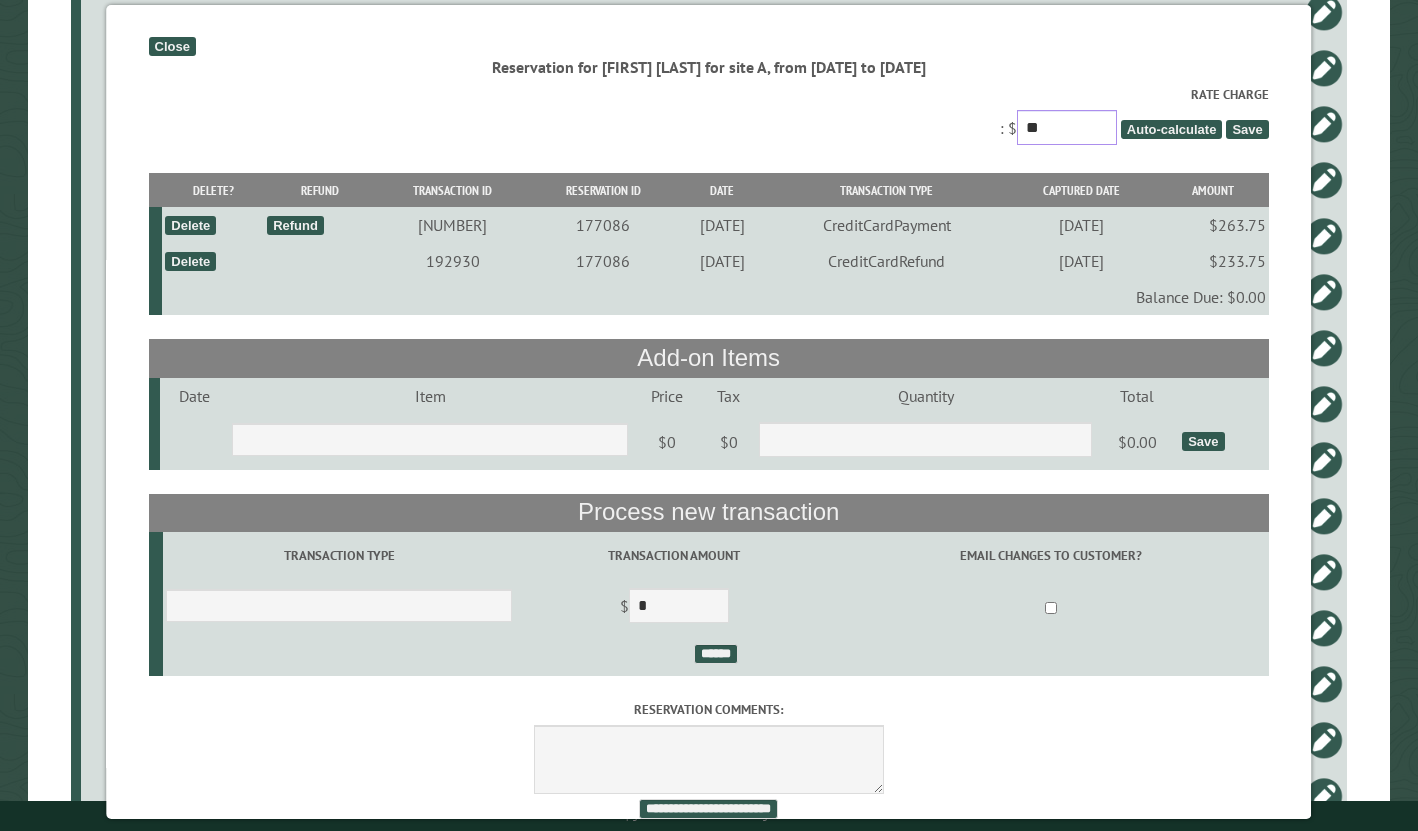 drag, startPoint x: 1086, startPoint y: 127, endPoint x: 576, endPoint y: 127, distance: 510 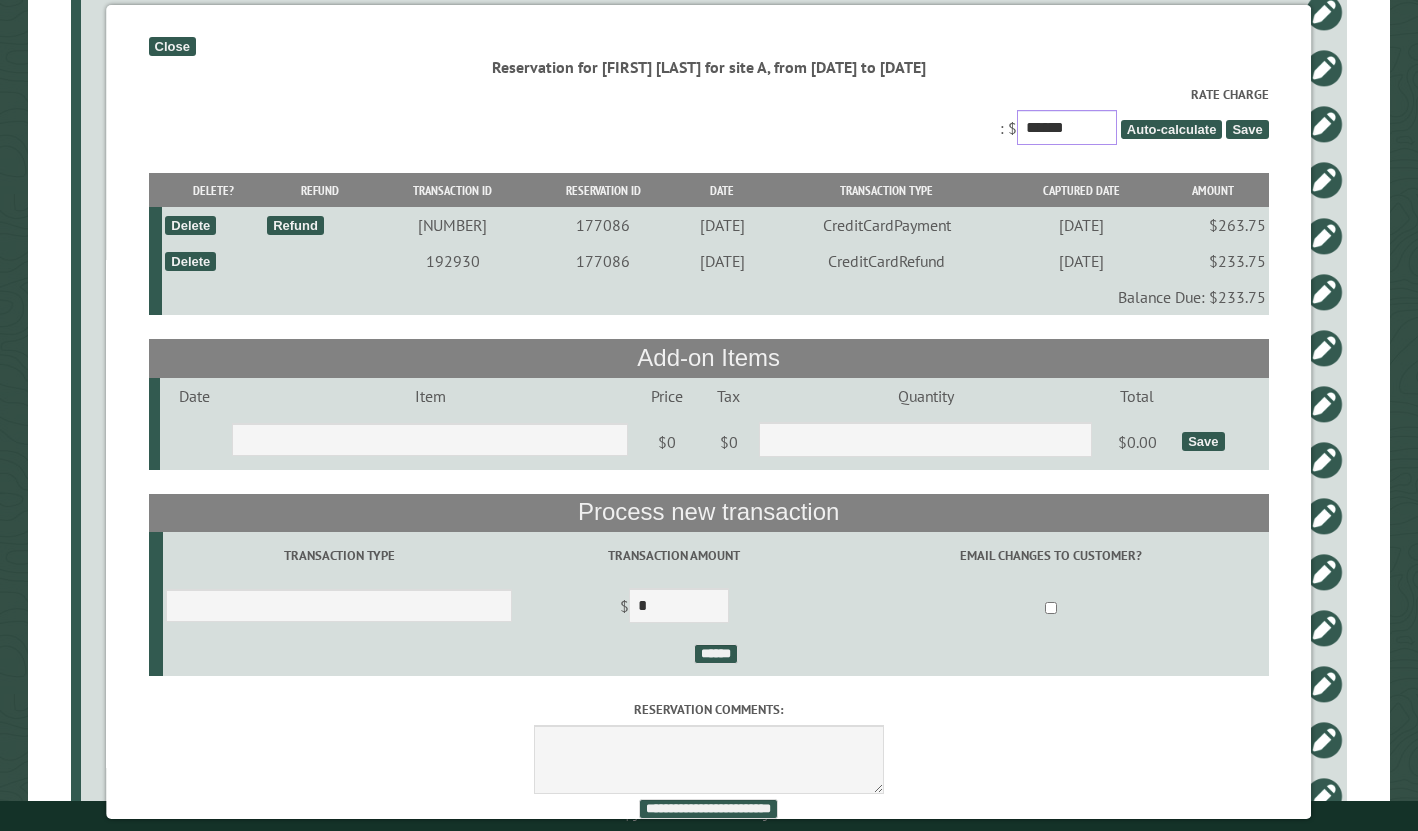 type on "******" 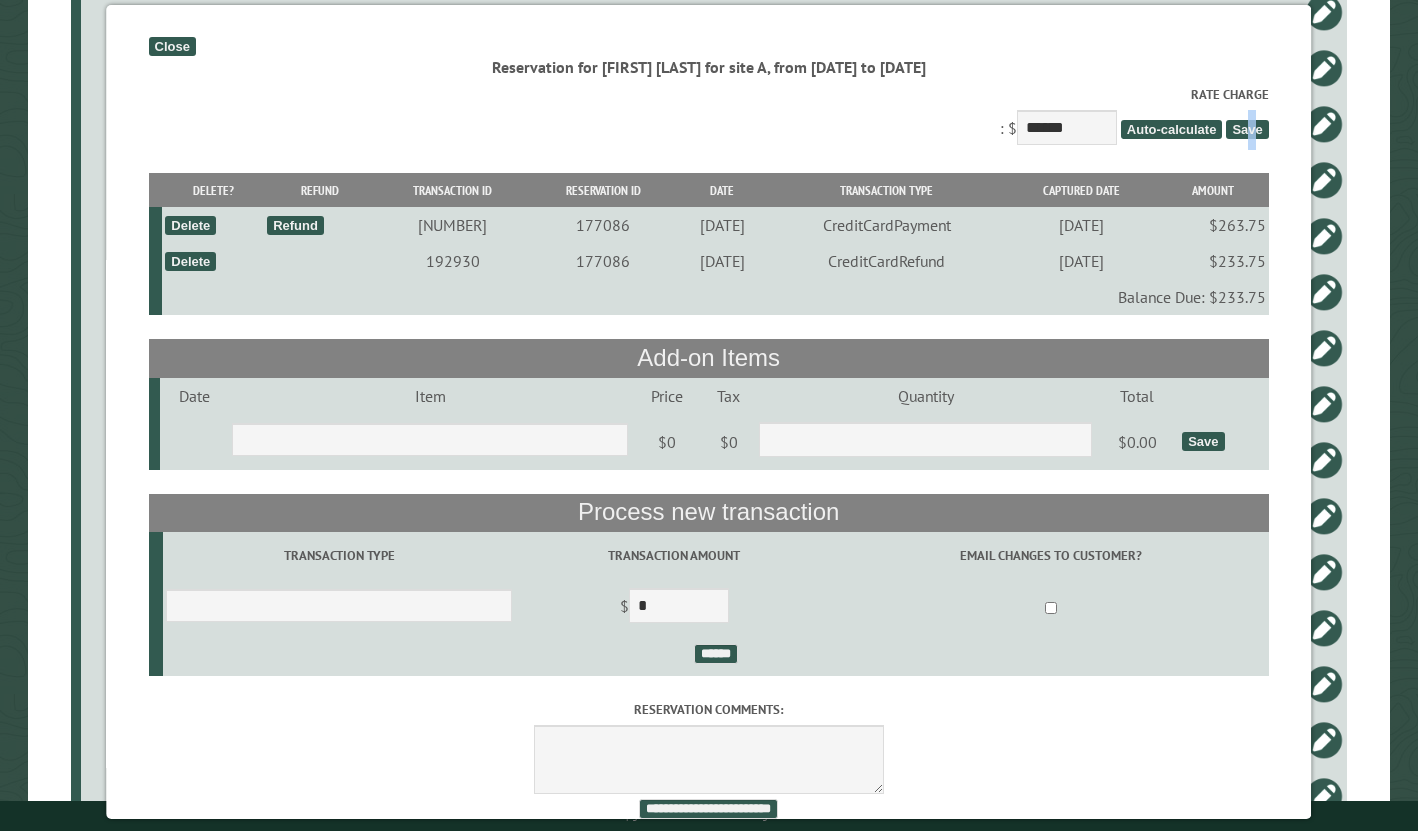 click on "Save" at bounding box center [1248, 129] 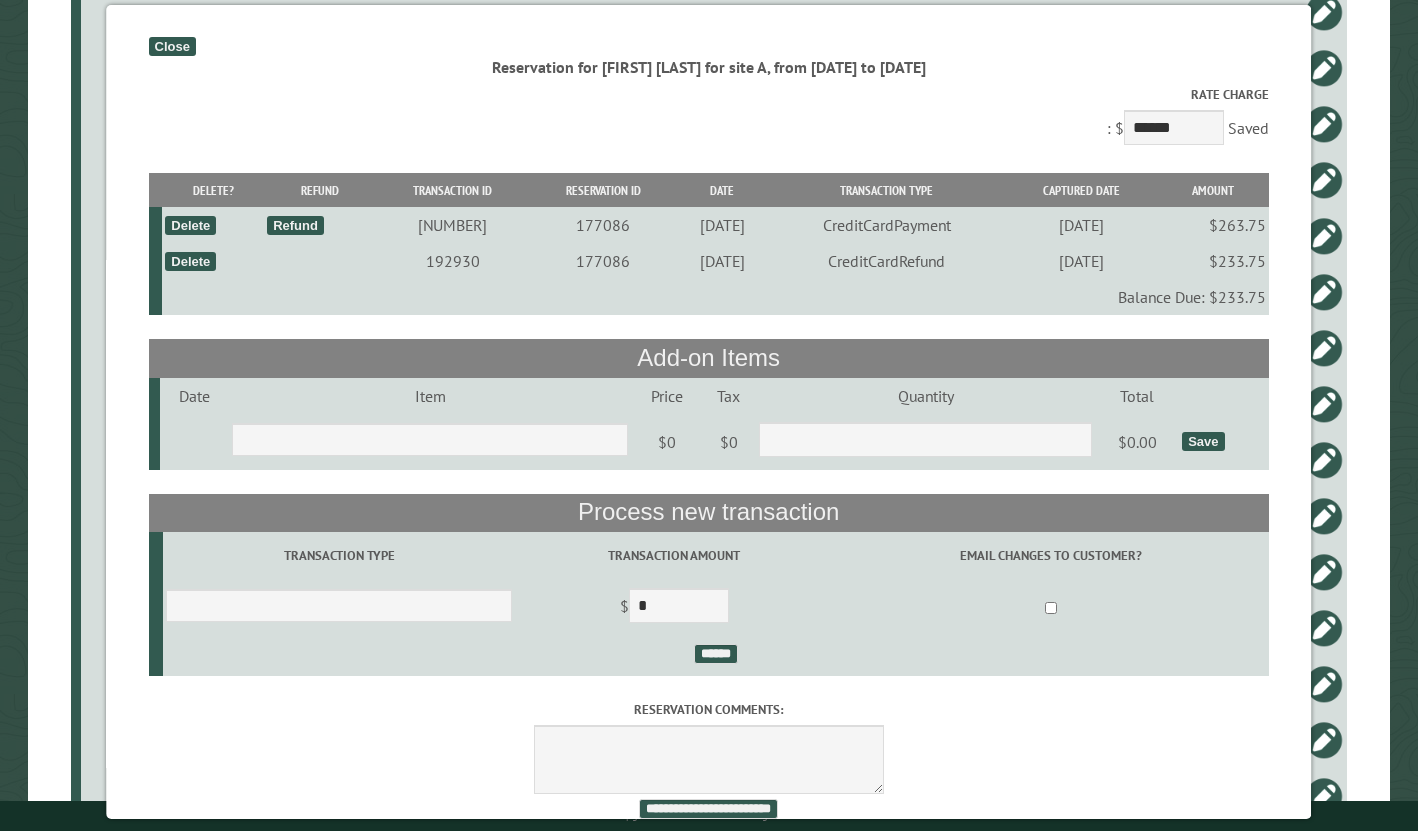 click on "Saved" at bounding box center (1248, 128) 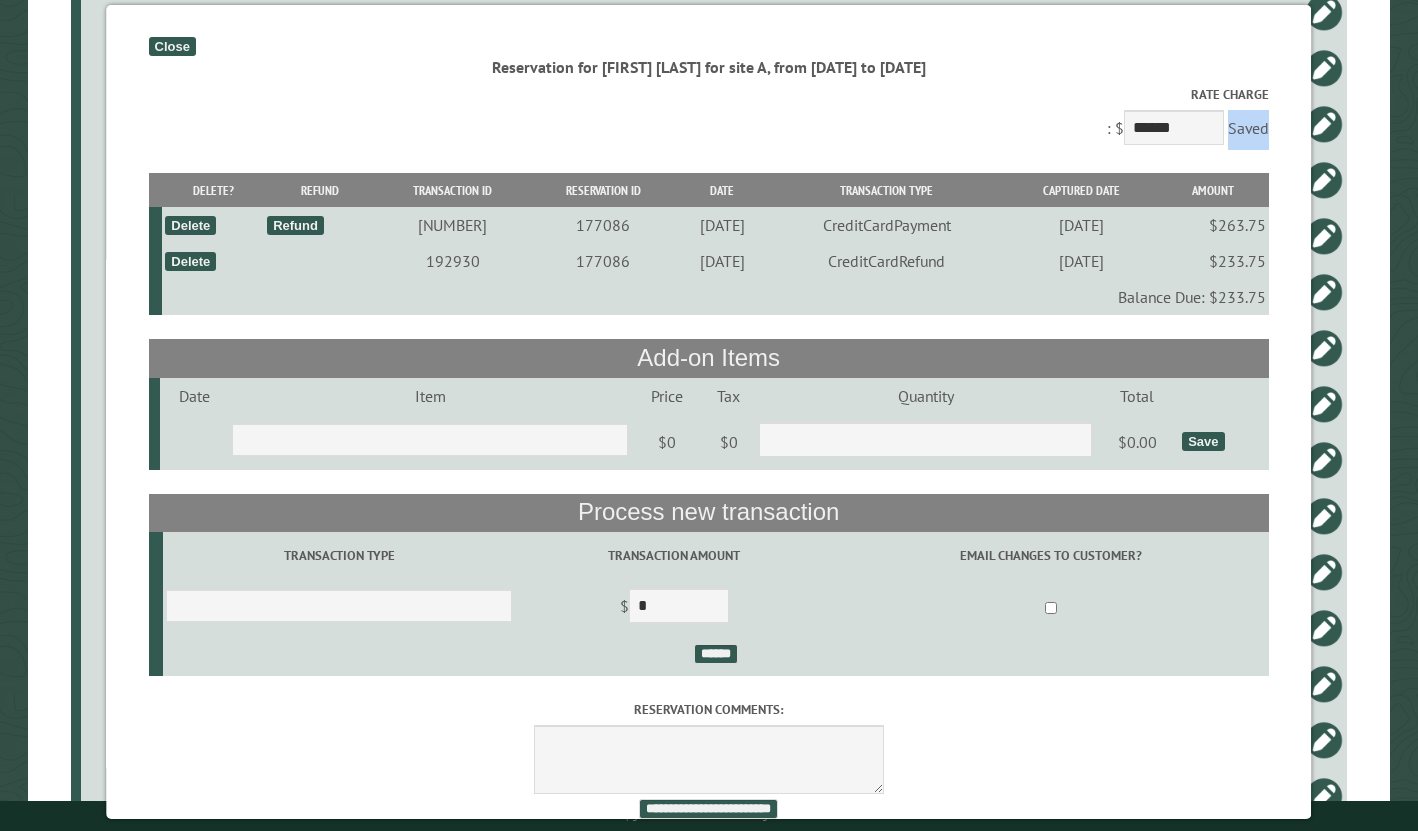 click on "Saved" at bounding box center (1248, 128) 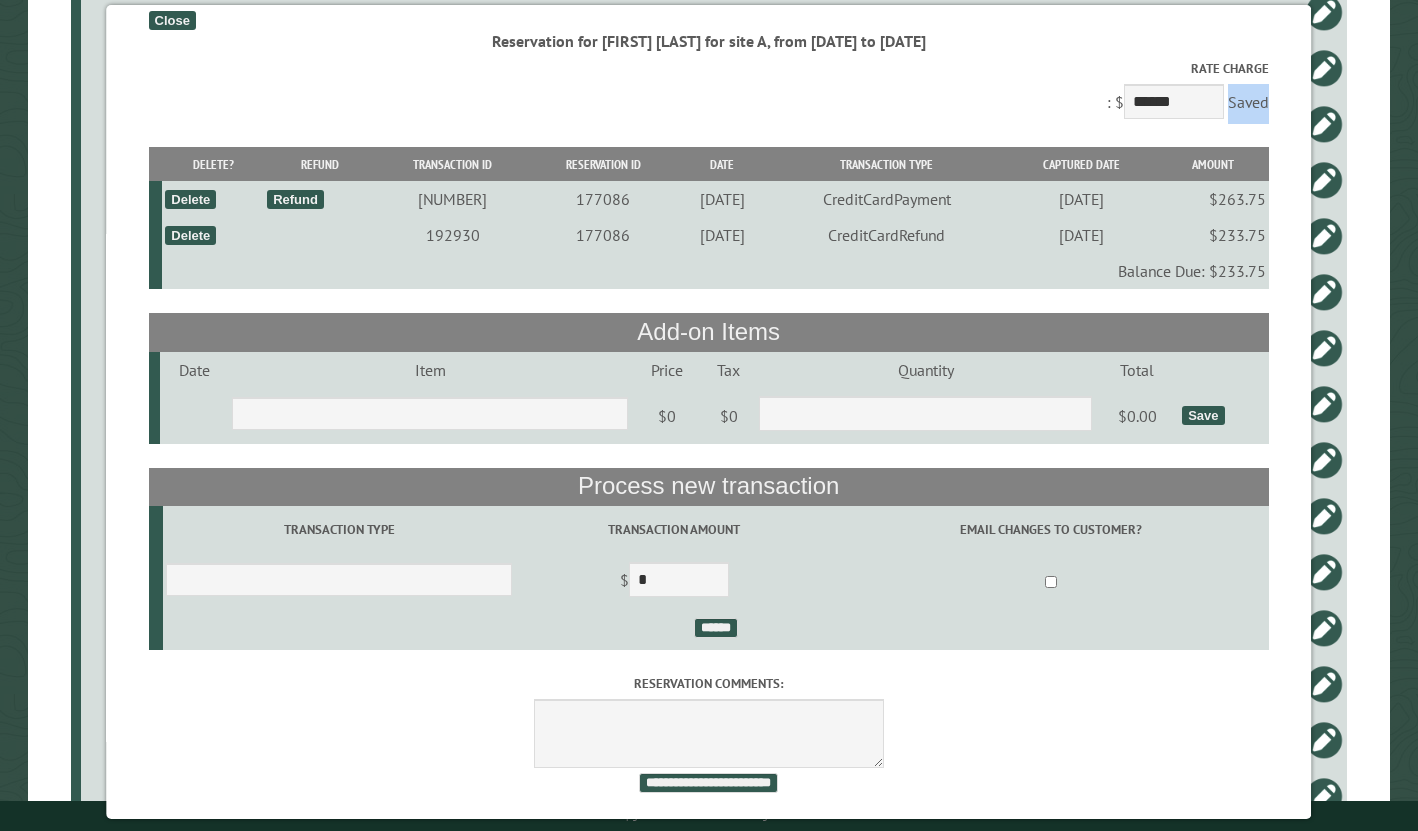 scroll, scrollTop: 53, scrollLeft: 0, axis: vertical 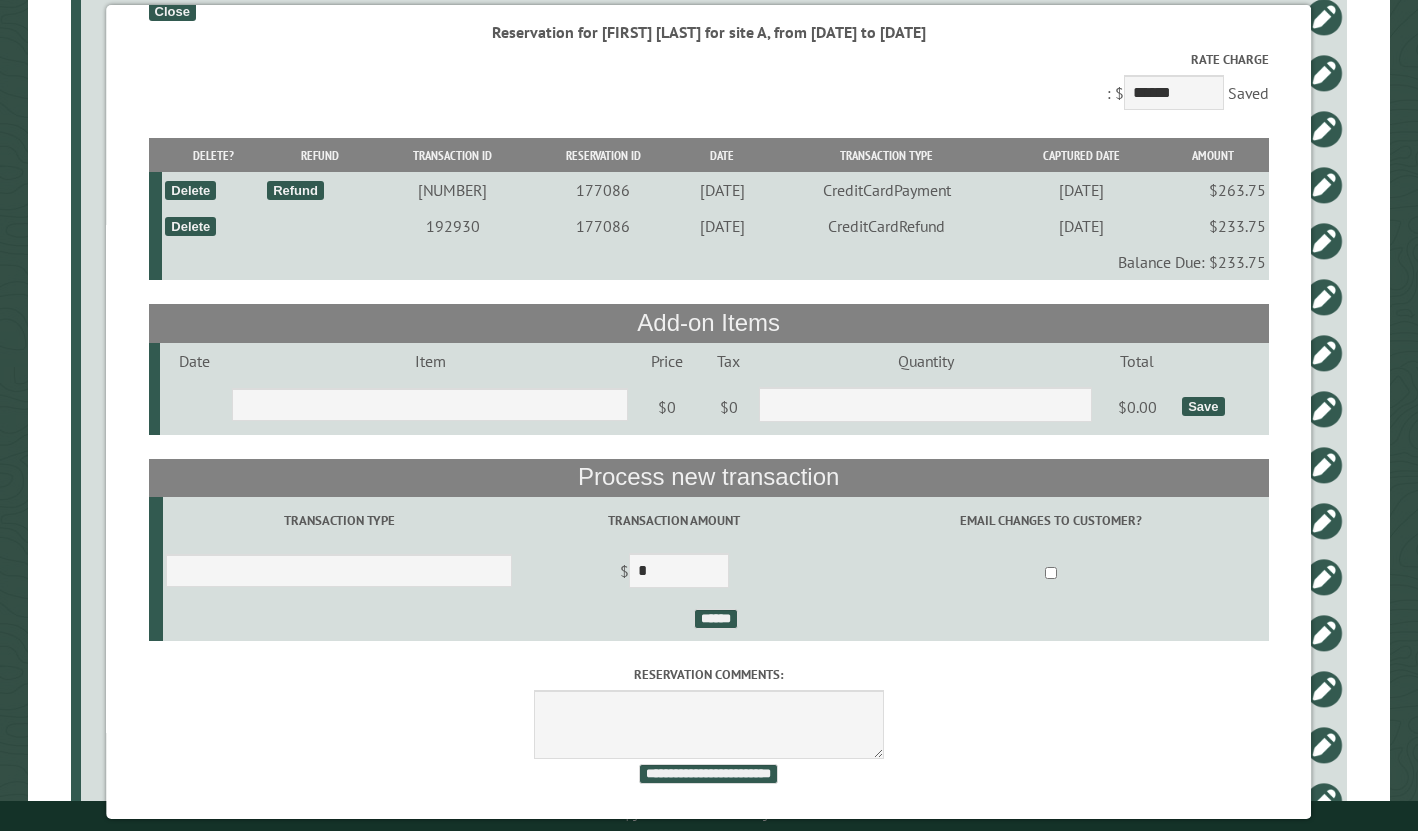 click on "Add-on Items" at bounding box center [709, 323] 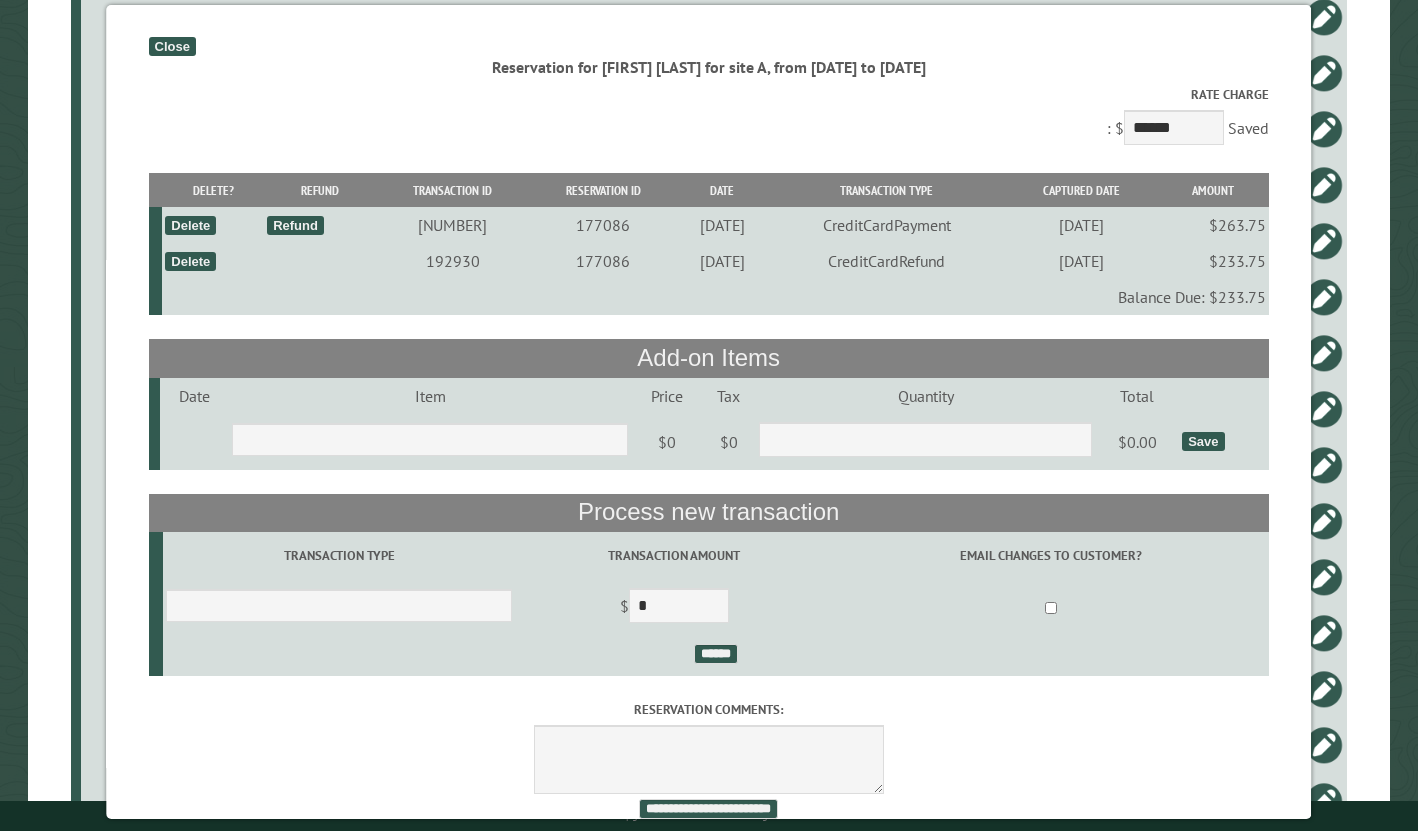 scroll, scrollTop: 0, scrollLeft: 0, axis: both 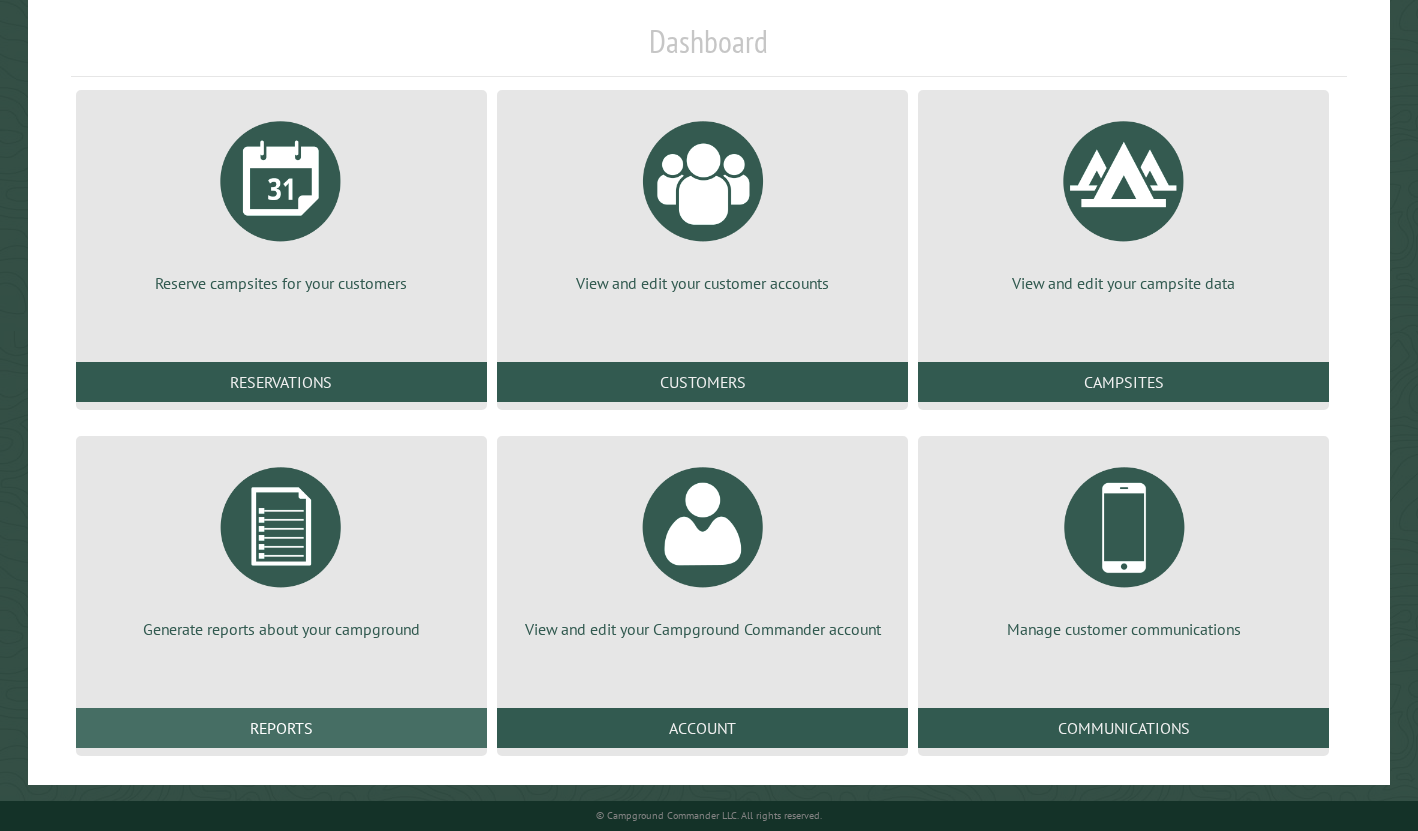 click on "Reports" at bounding box center [281, 728] 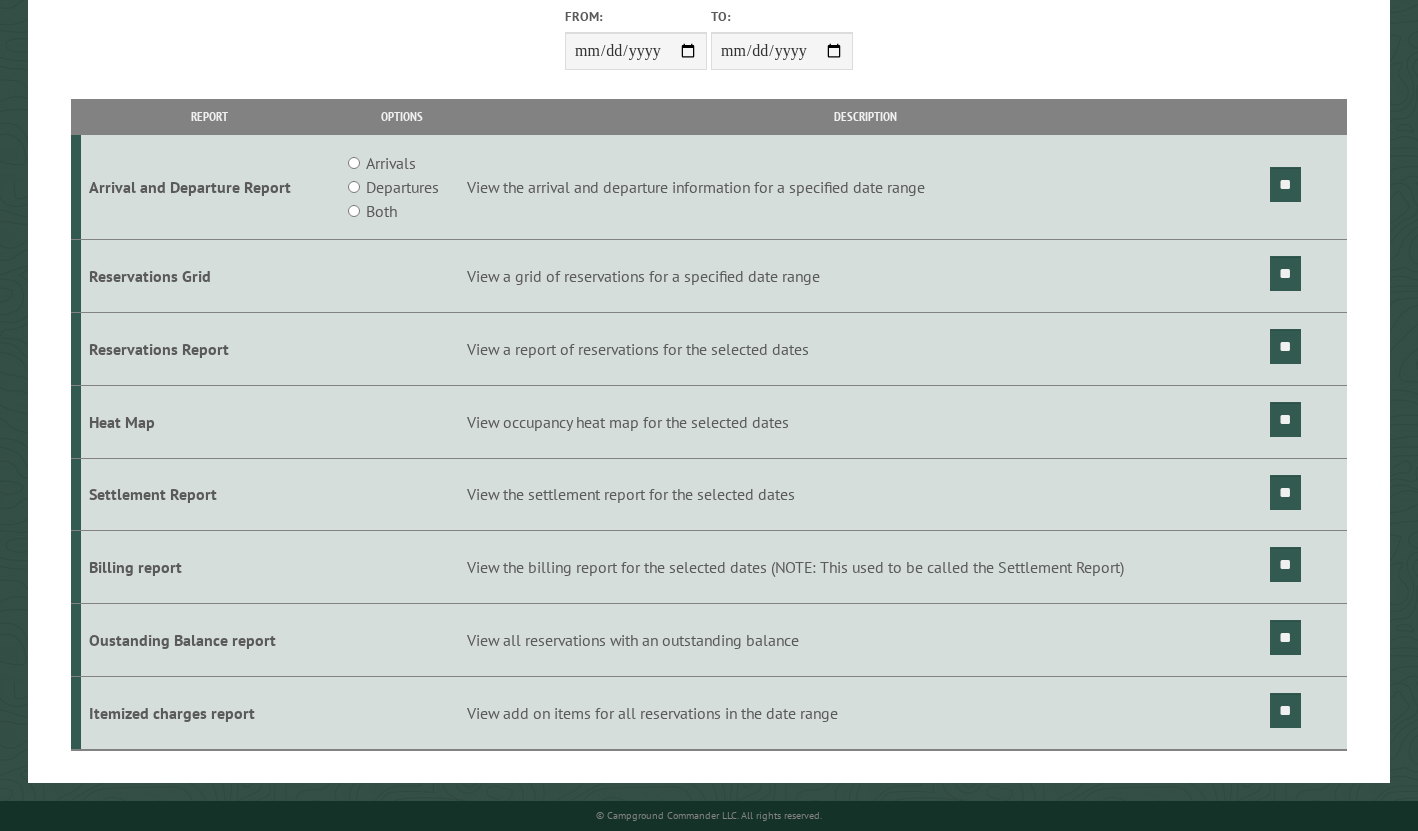 scroll, scrollTop: 340, scrollLeft: 0, axis: vertical 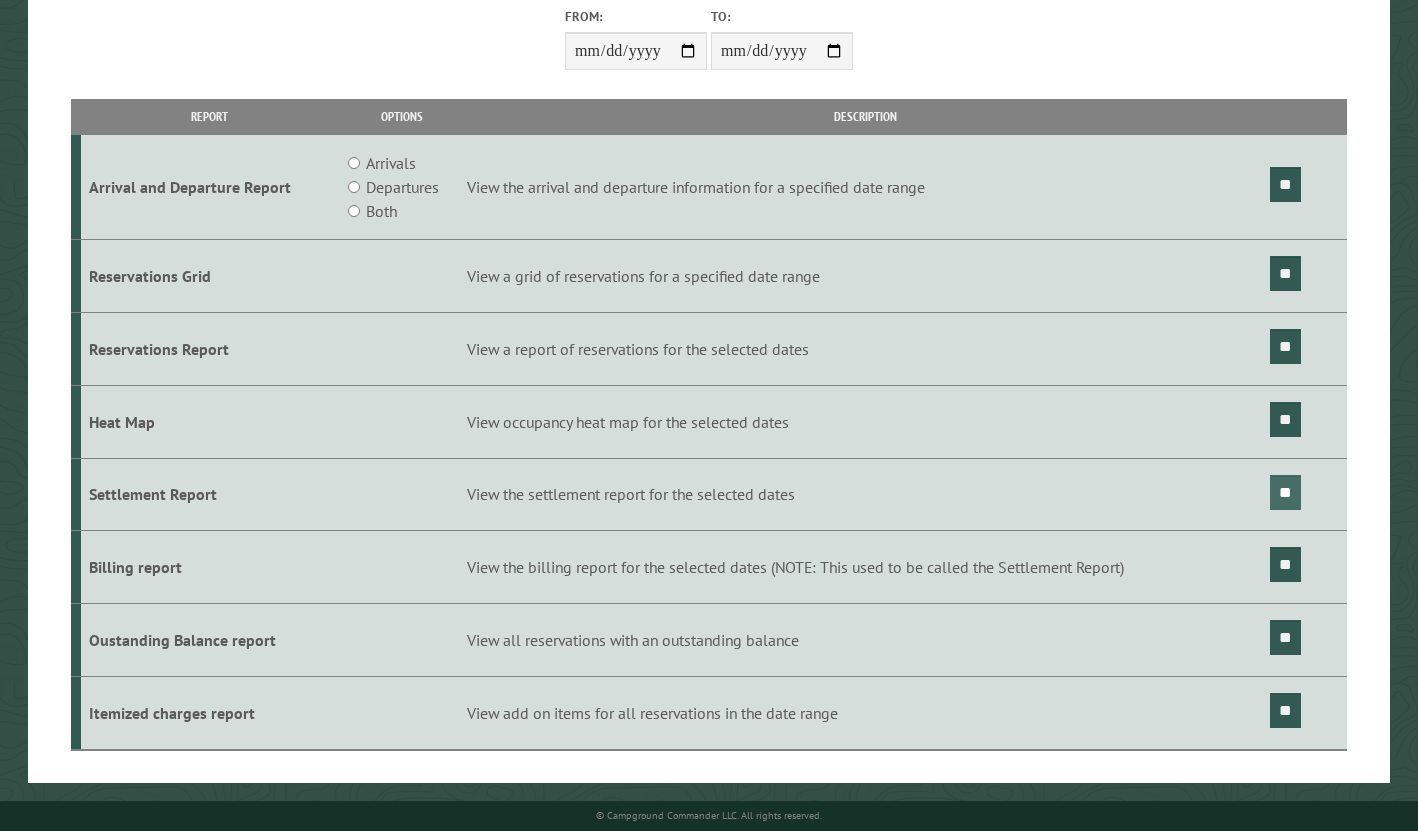 click on "**" at bounding box center [1285, 492] 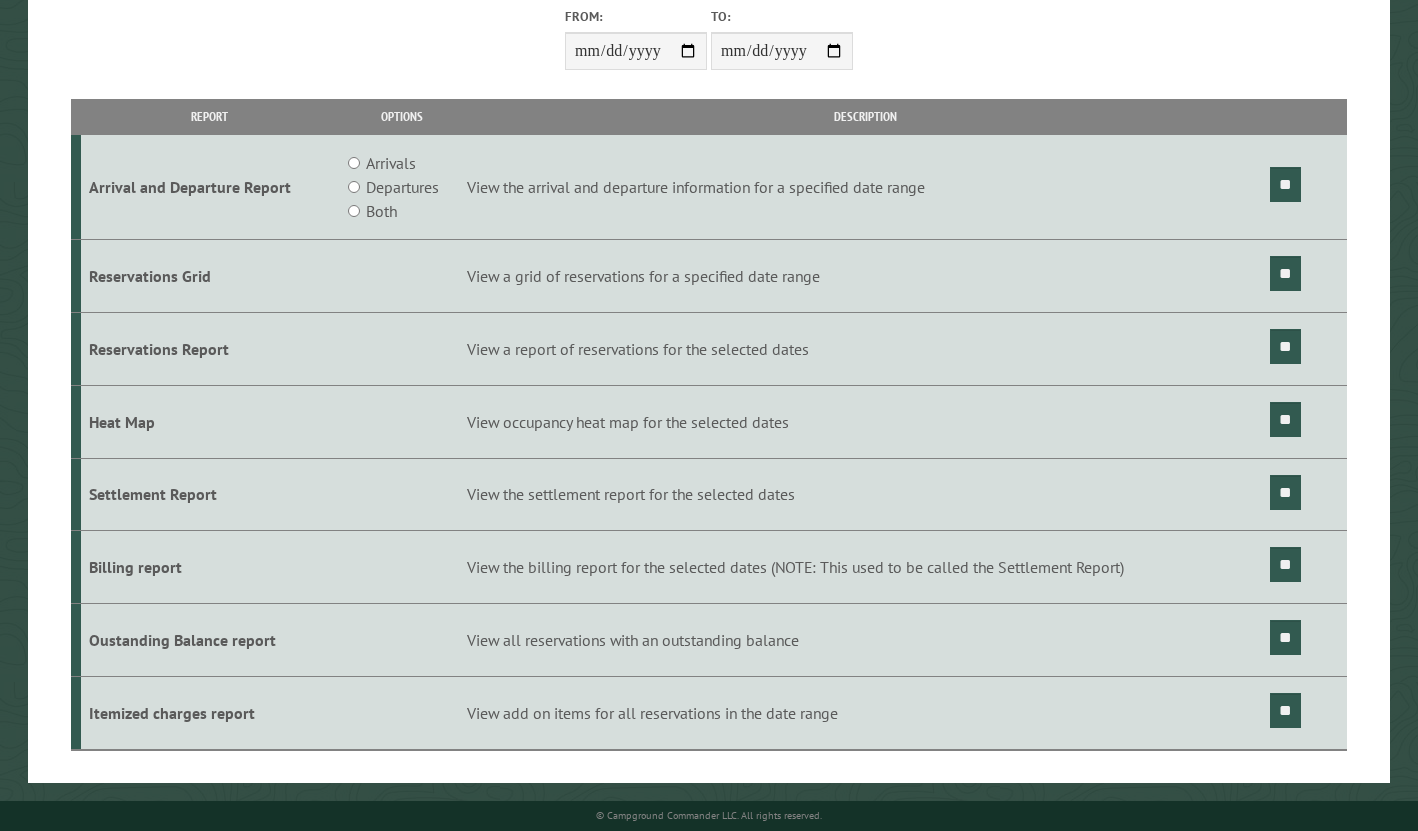 scroll, scrollTop: 241, scrollLeft: 0, axis: vertical 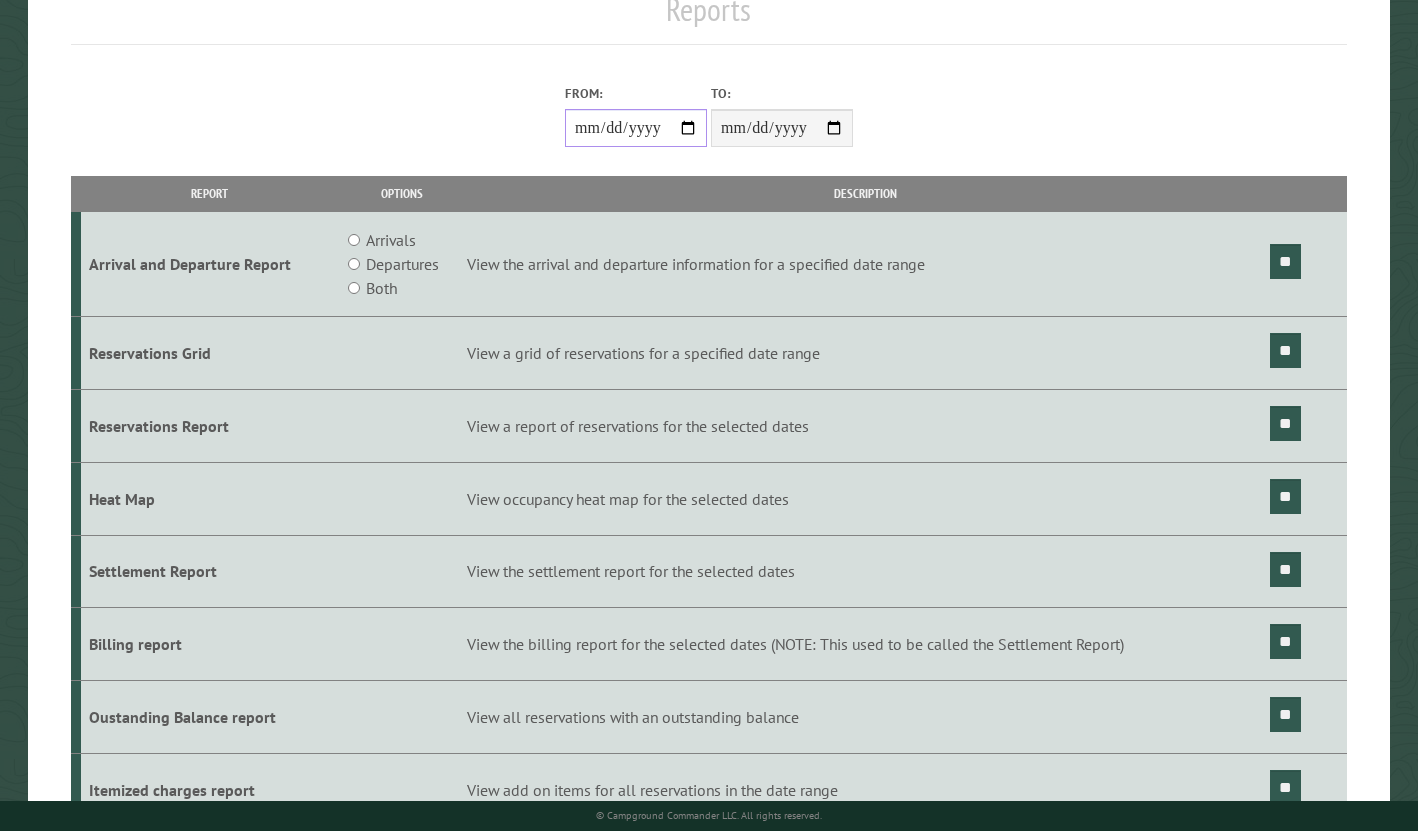 click on "From:" at bounding box center [636, 128] 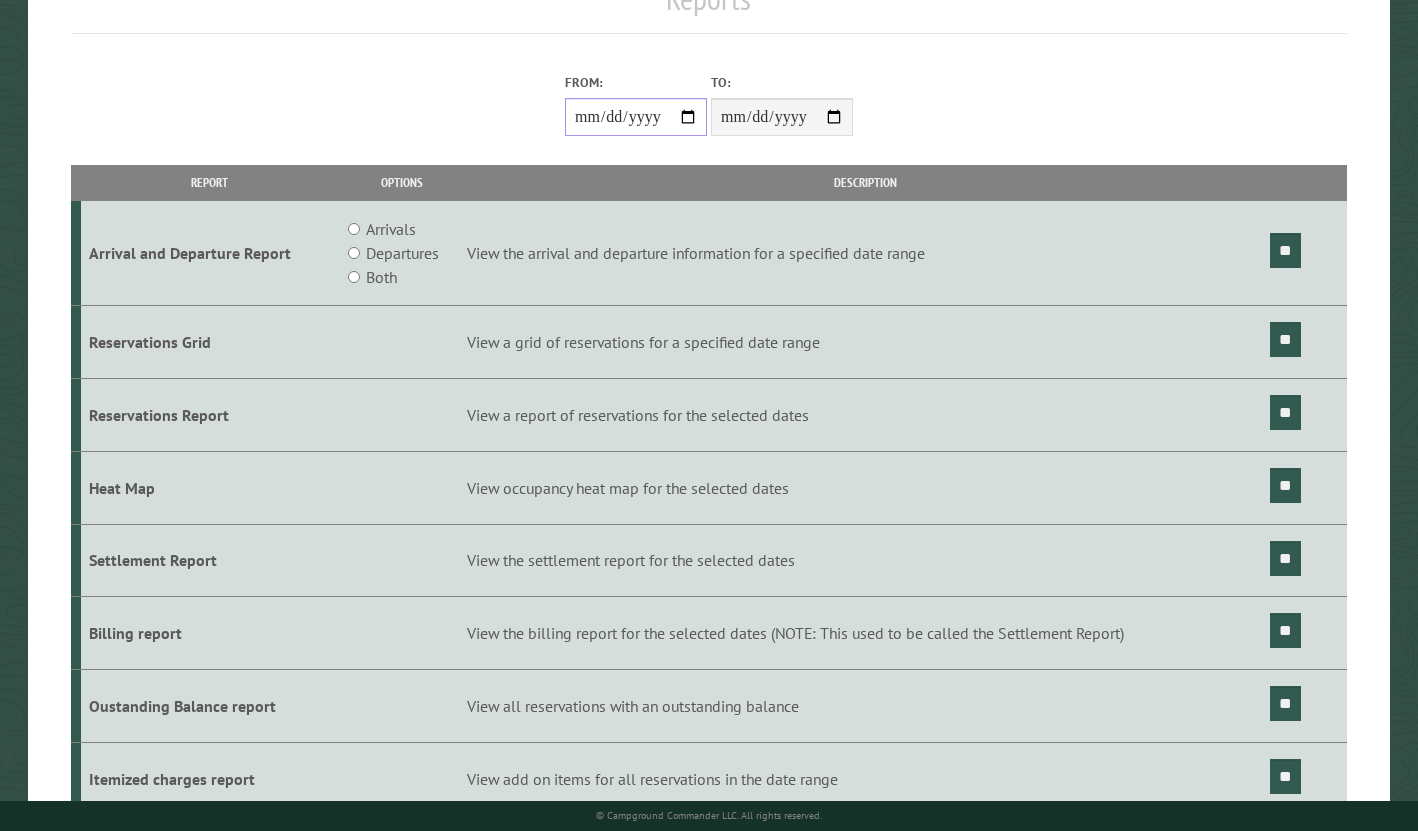 scroll, scrollTop: 252, scrollLeft: 1, axis: both 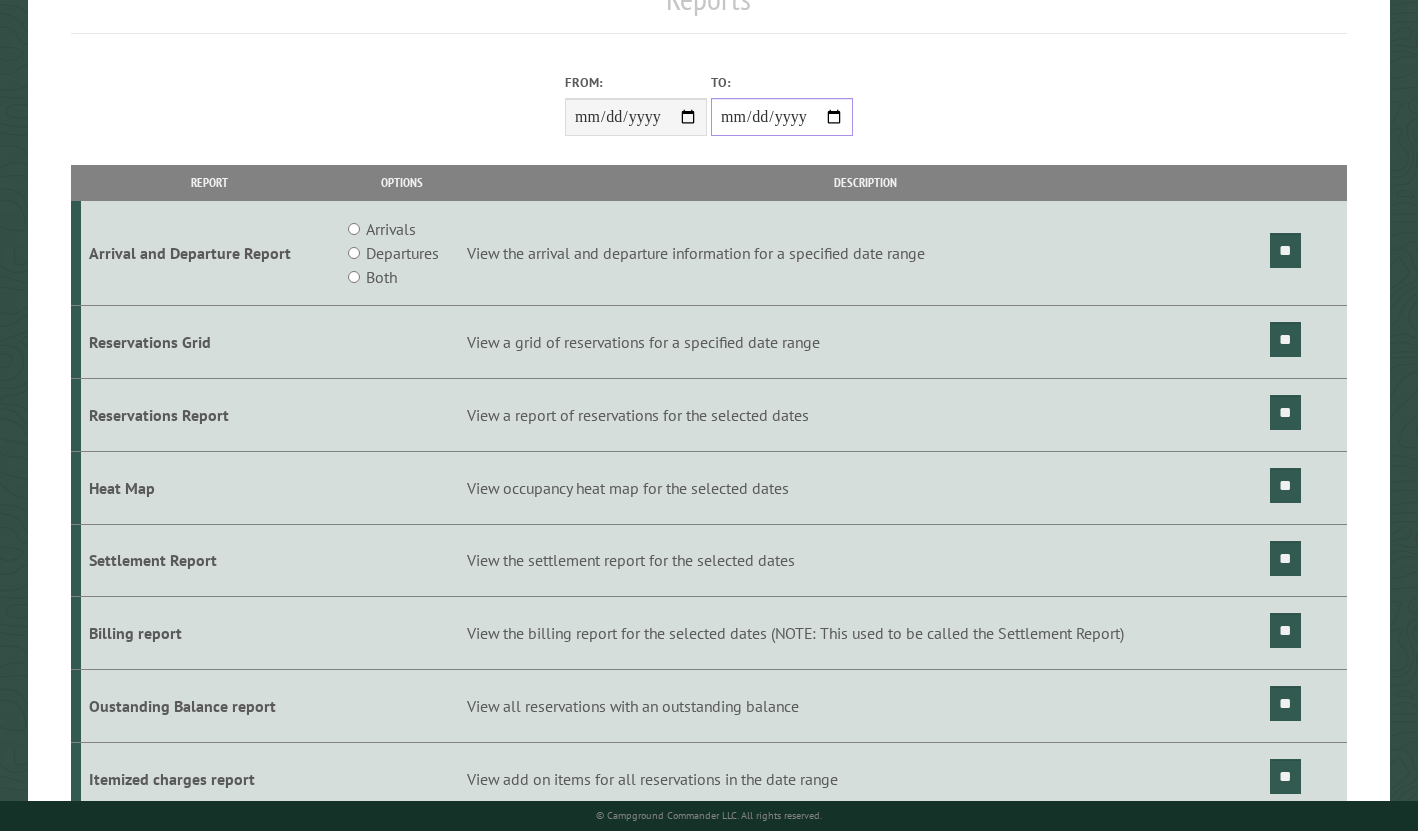 click on "**********" at bounding box center [782, 117] 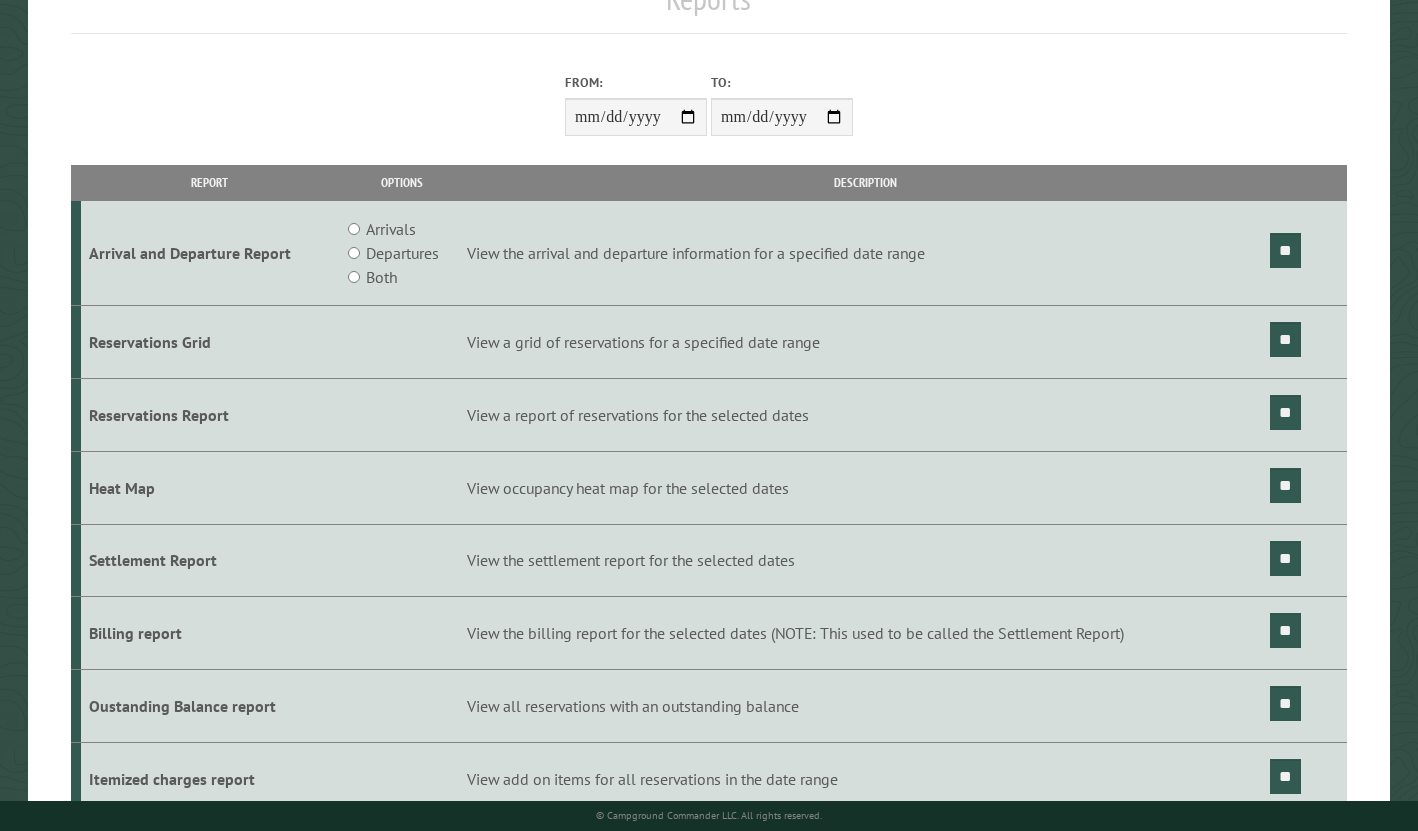 scroll, scrollTop: 255, scrollLeft: 1, axis: both 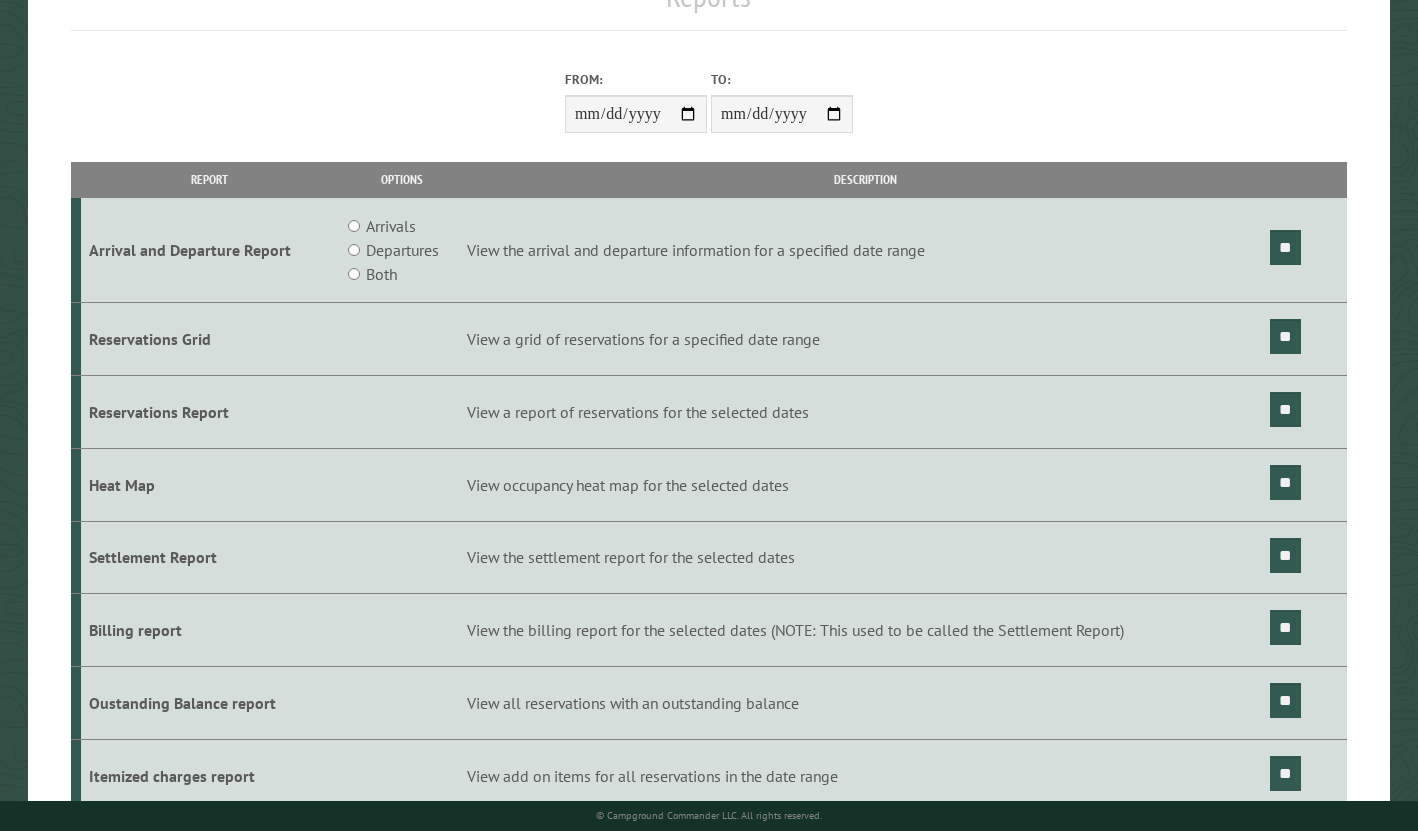 drag, startPoint x: 882, startPoint y: 121, endPoint x: 862, endPoint y: 128, distance: 21.189621 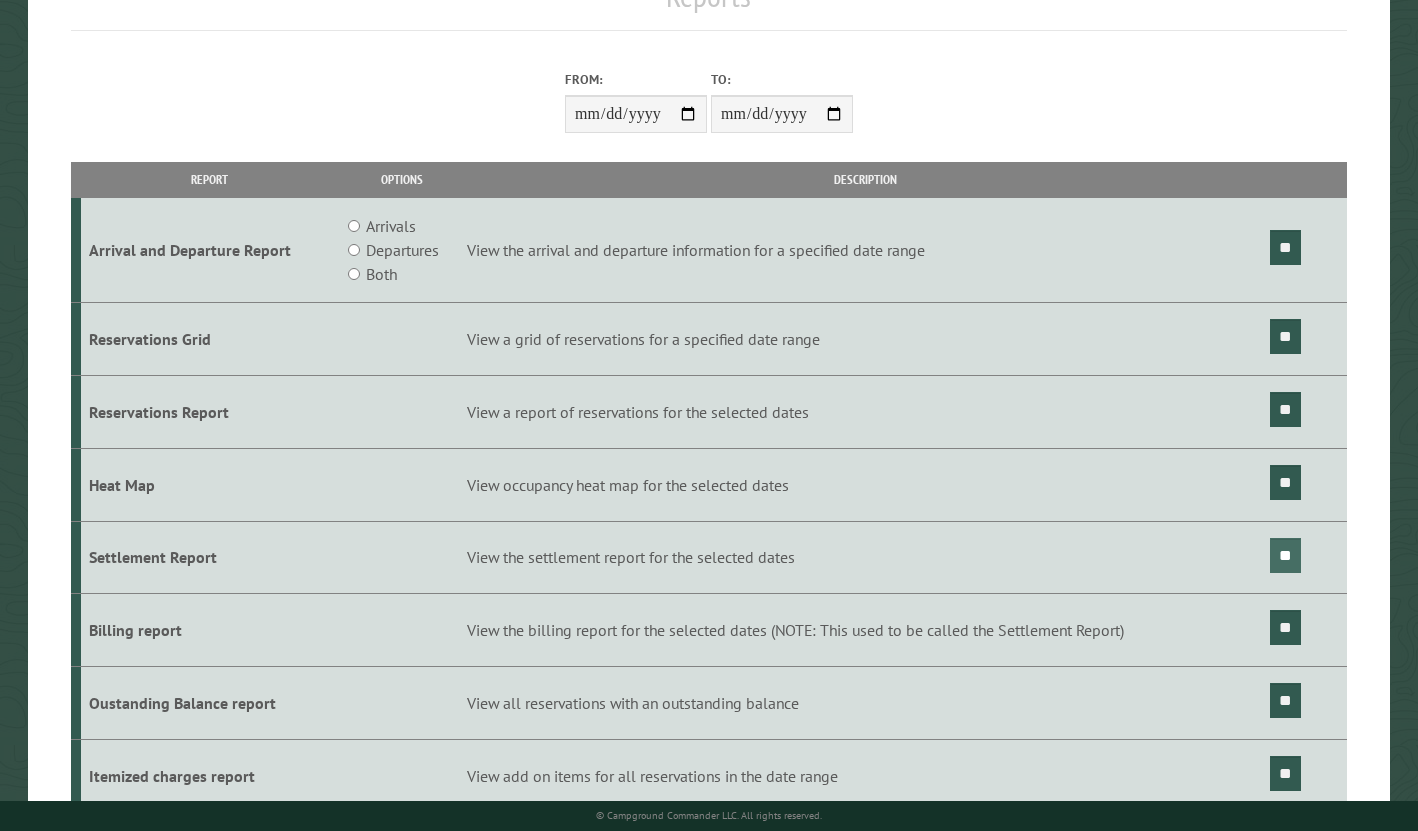 drag, startPoint x: 1276, startPoint y: 558, endPoint x: 1287, endPoint y: 555, distance: 11.401754 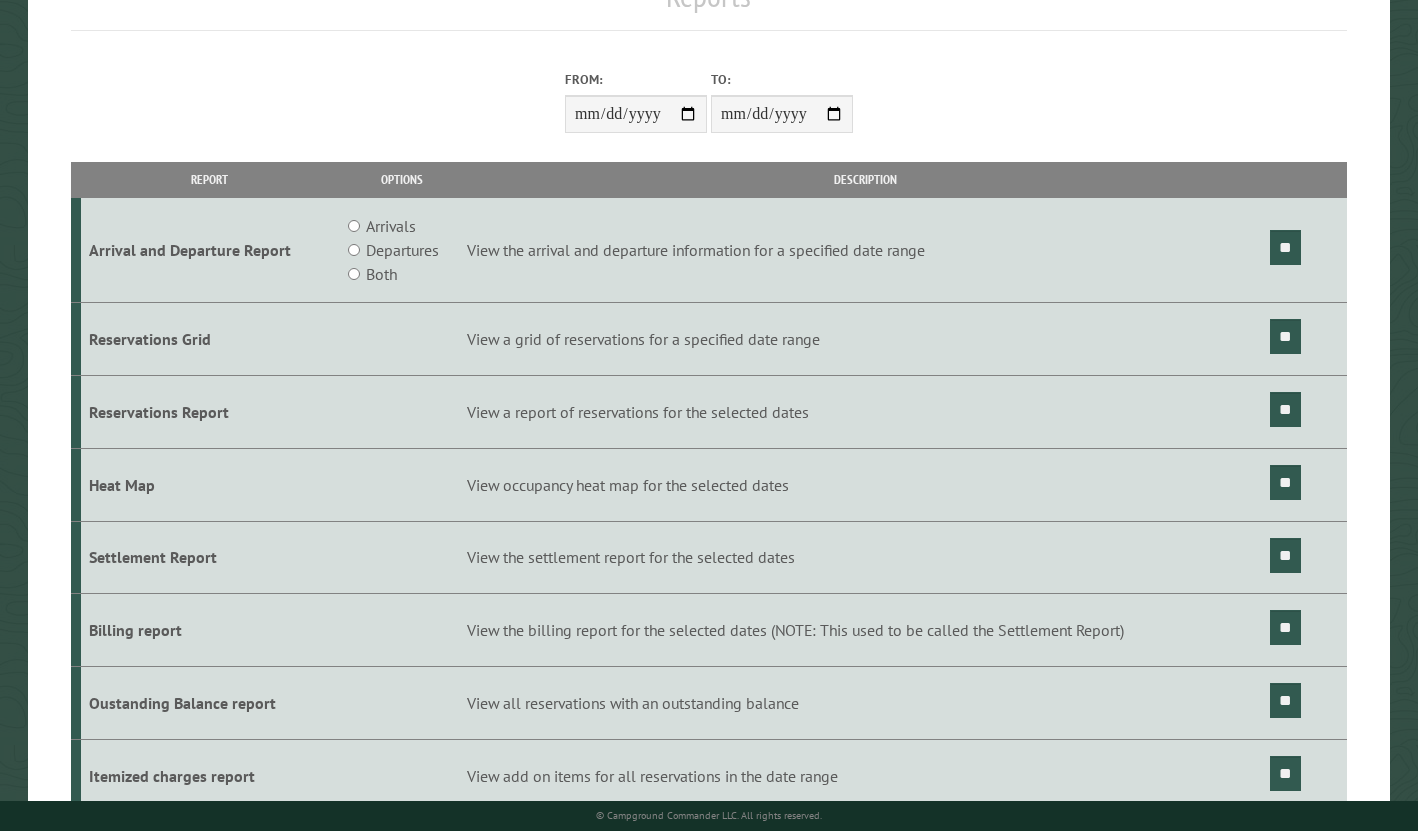 scroll, scrollTop: 255, scrollLeft: 0, axis: vertical 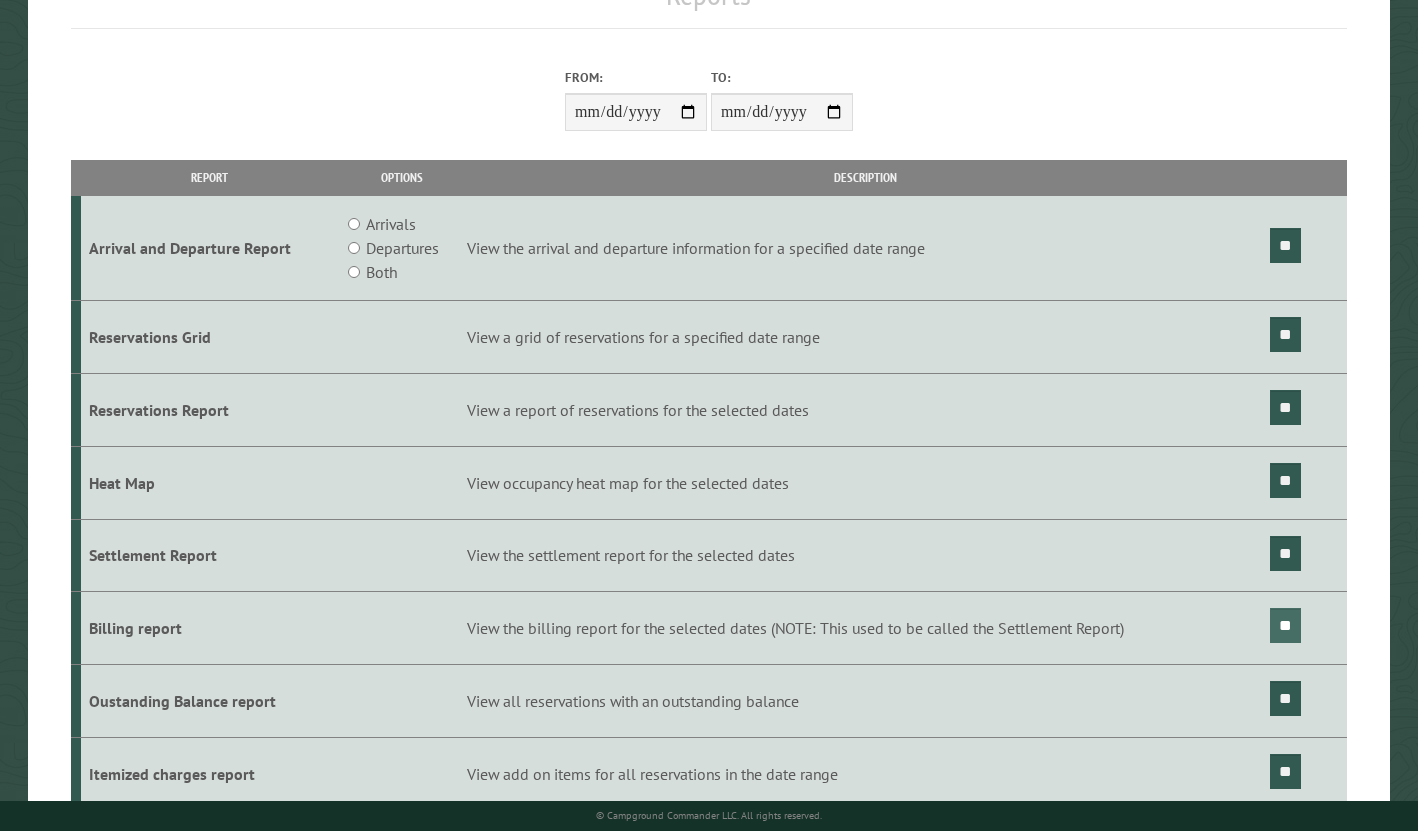 click on "**" at bounding box center [1285, 625] 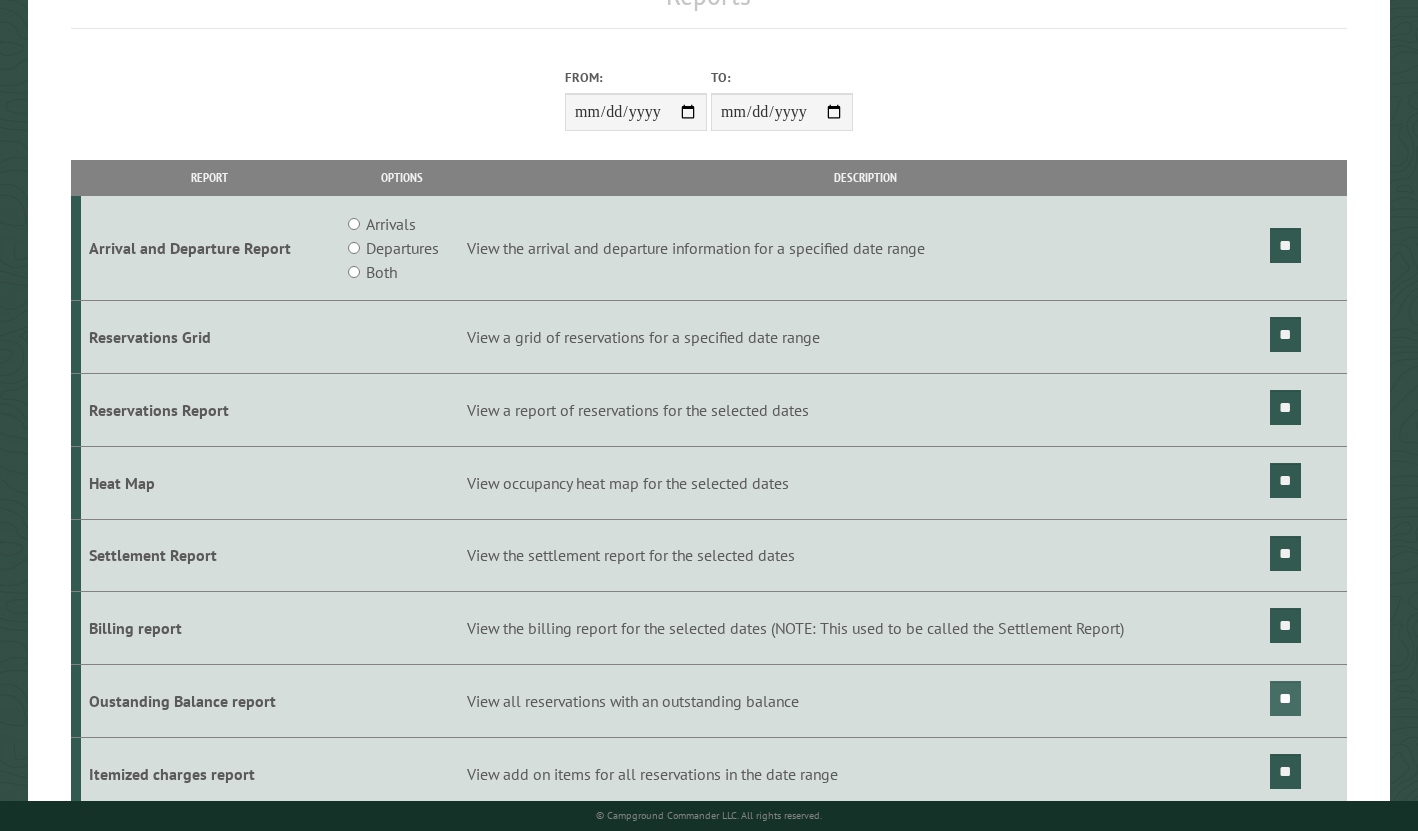 click on "**" at bounding box center (1285, 698) 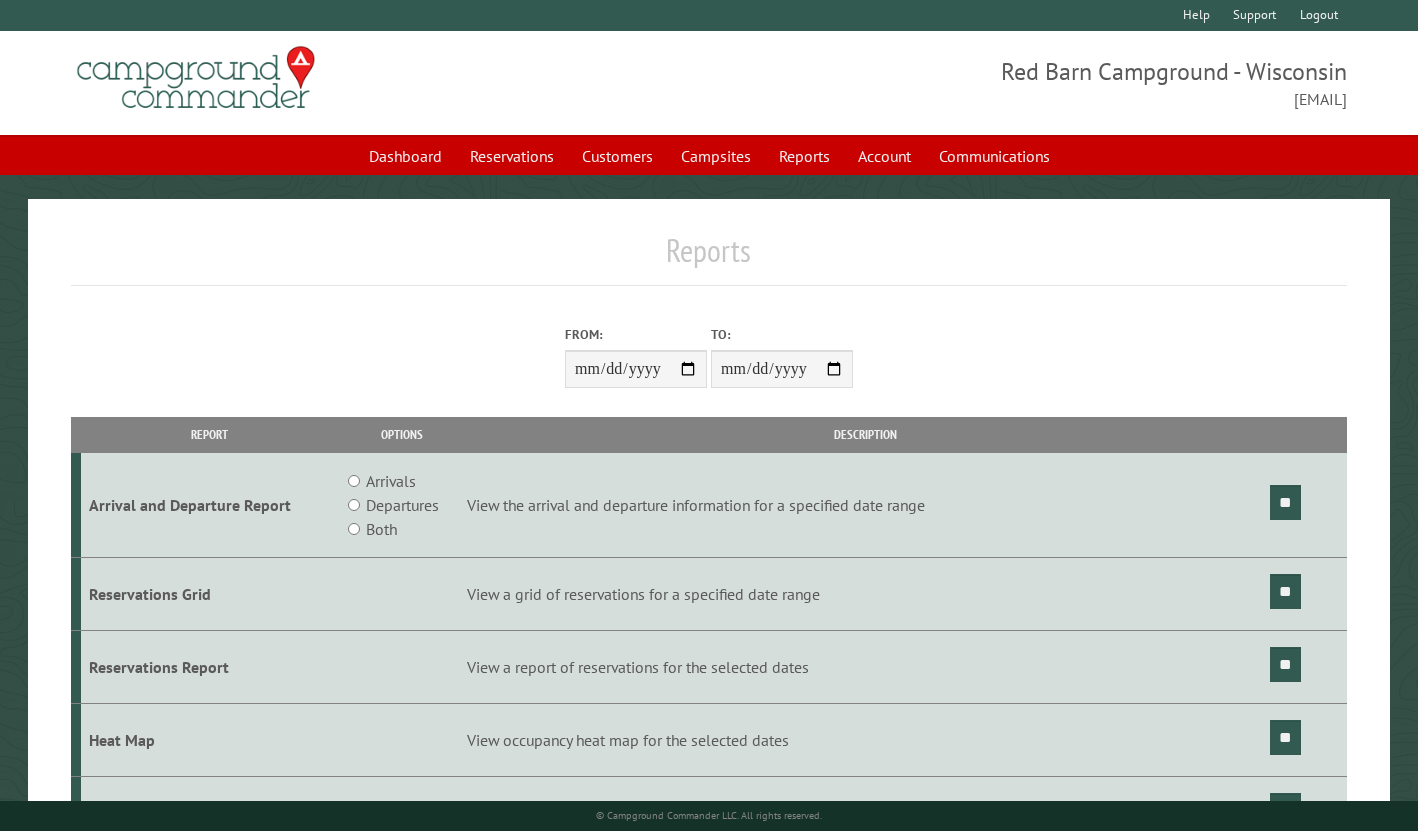 scroll, scrollTop: 0, scrollLeft: 0, axis: both 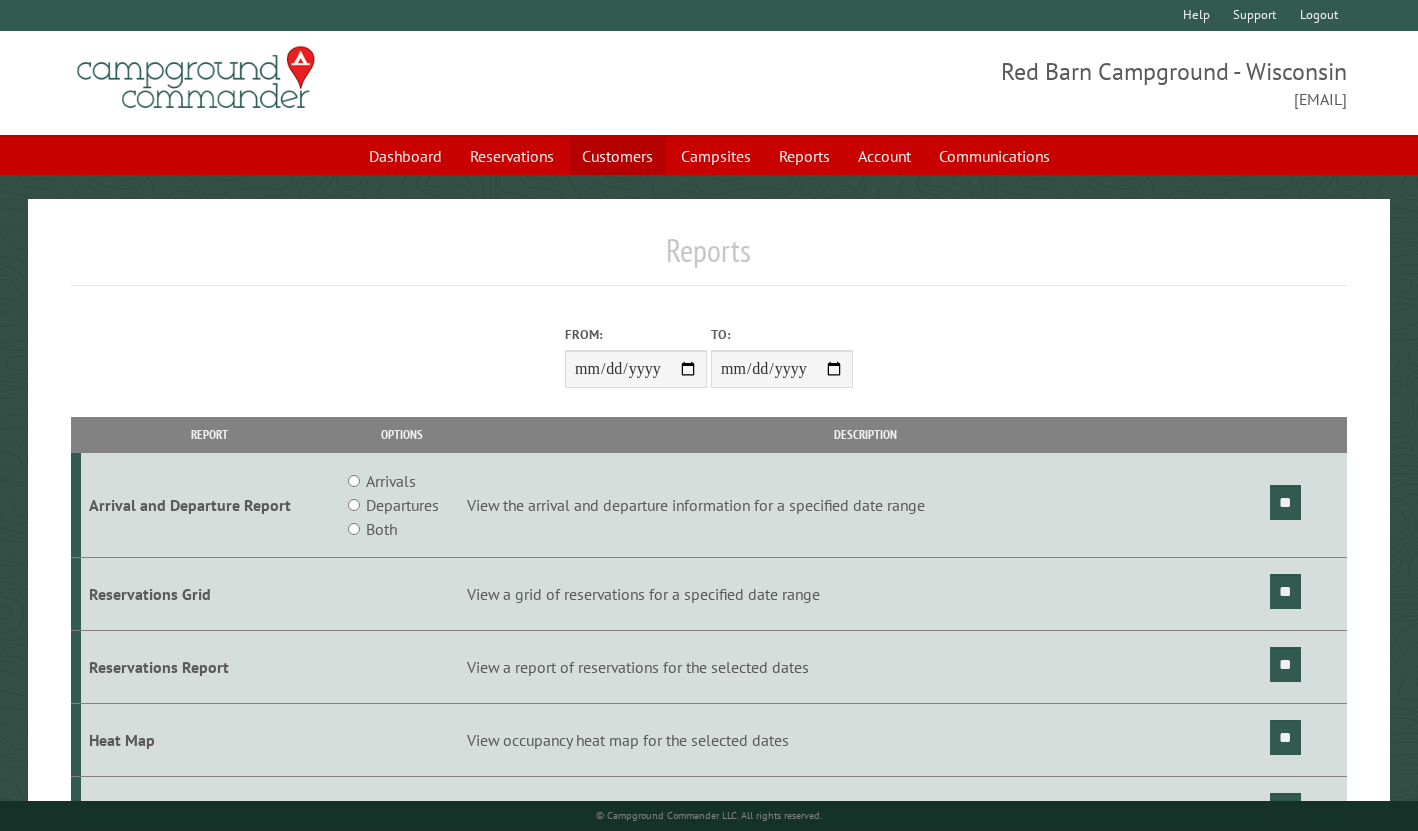 click on "Customers" at bounding box center [617, 156] 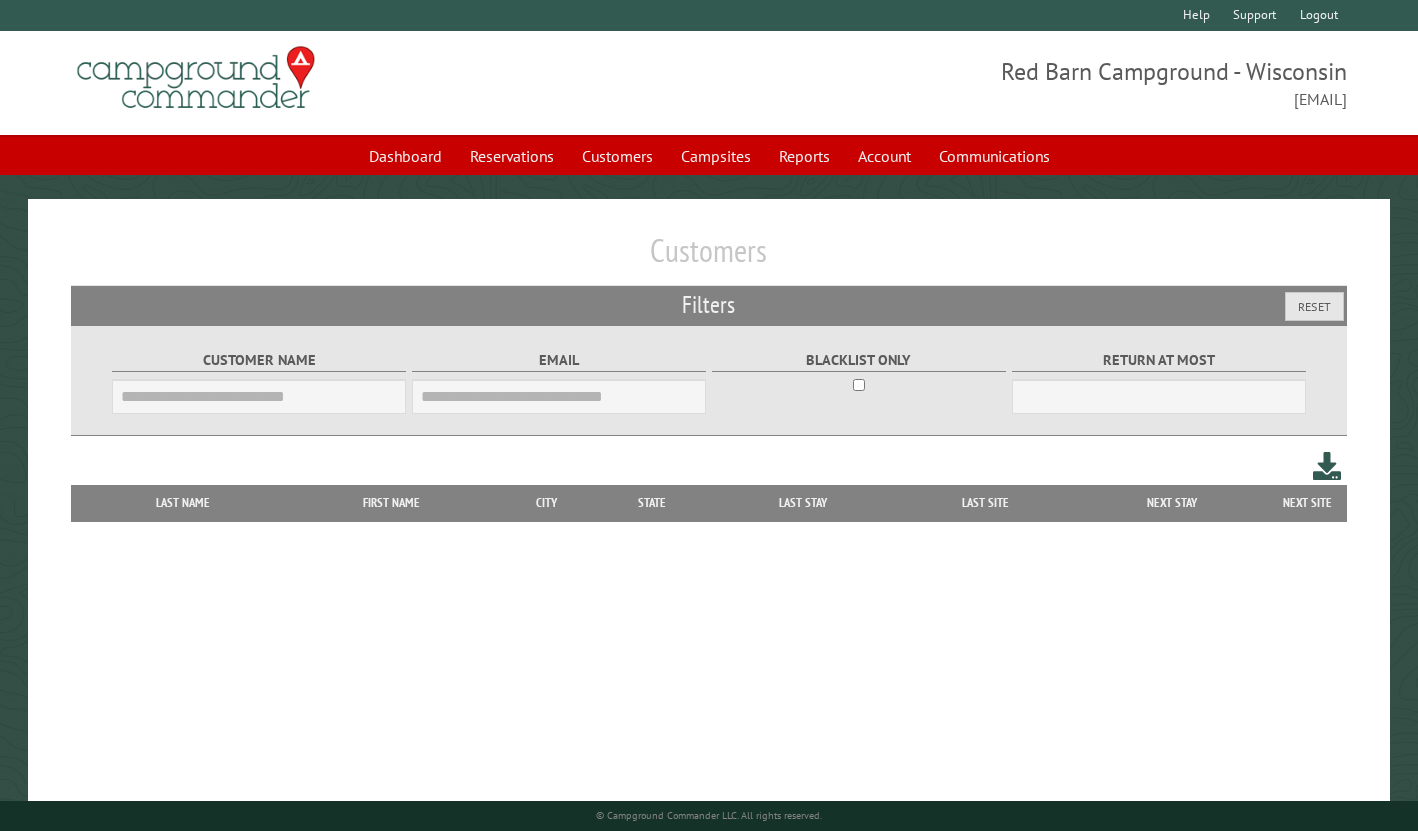 scroll, scrollTop: 0, scrollLeft: 0, axis: both 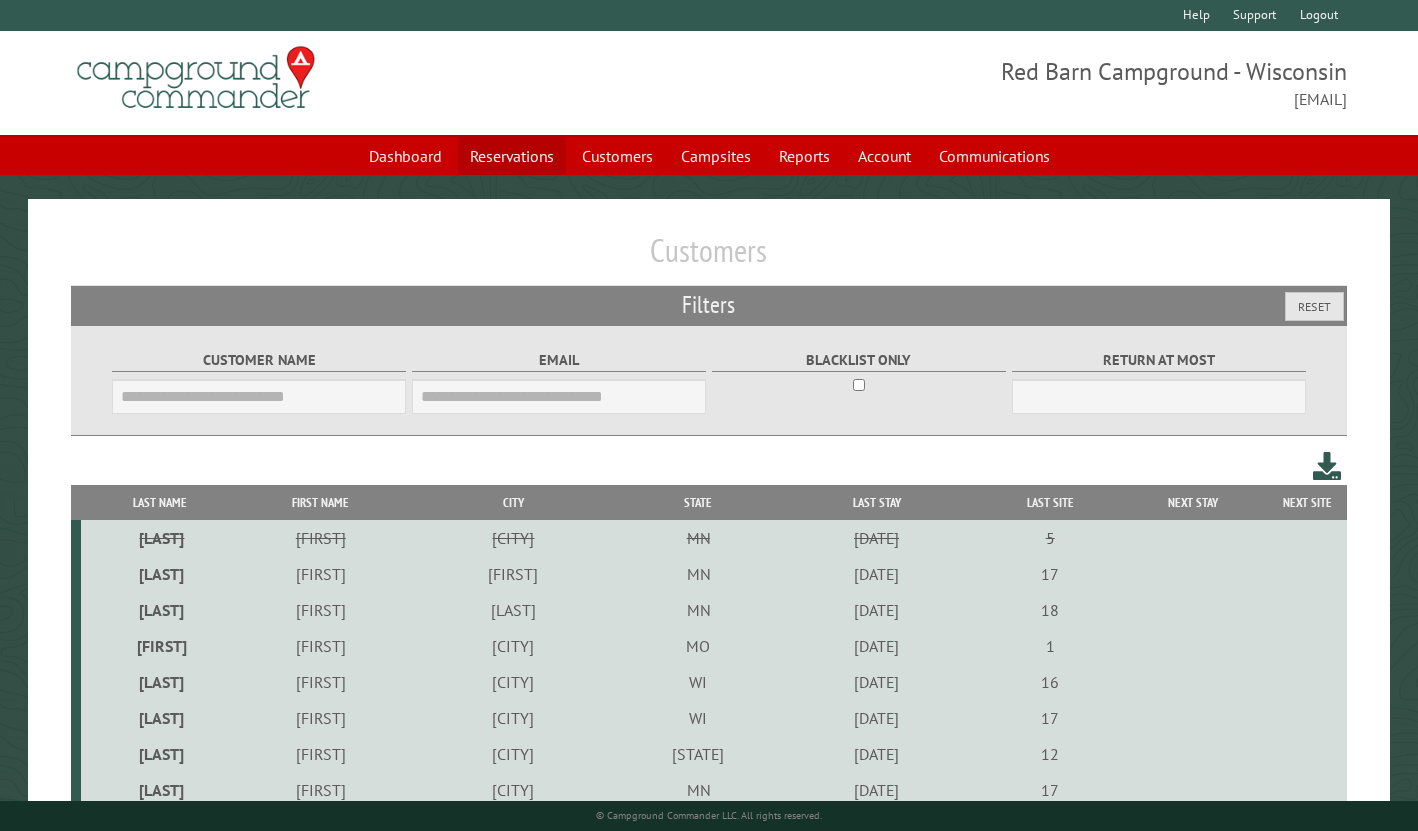 click on "Reservations" at bounding box center [512, 156] 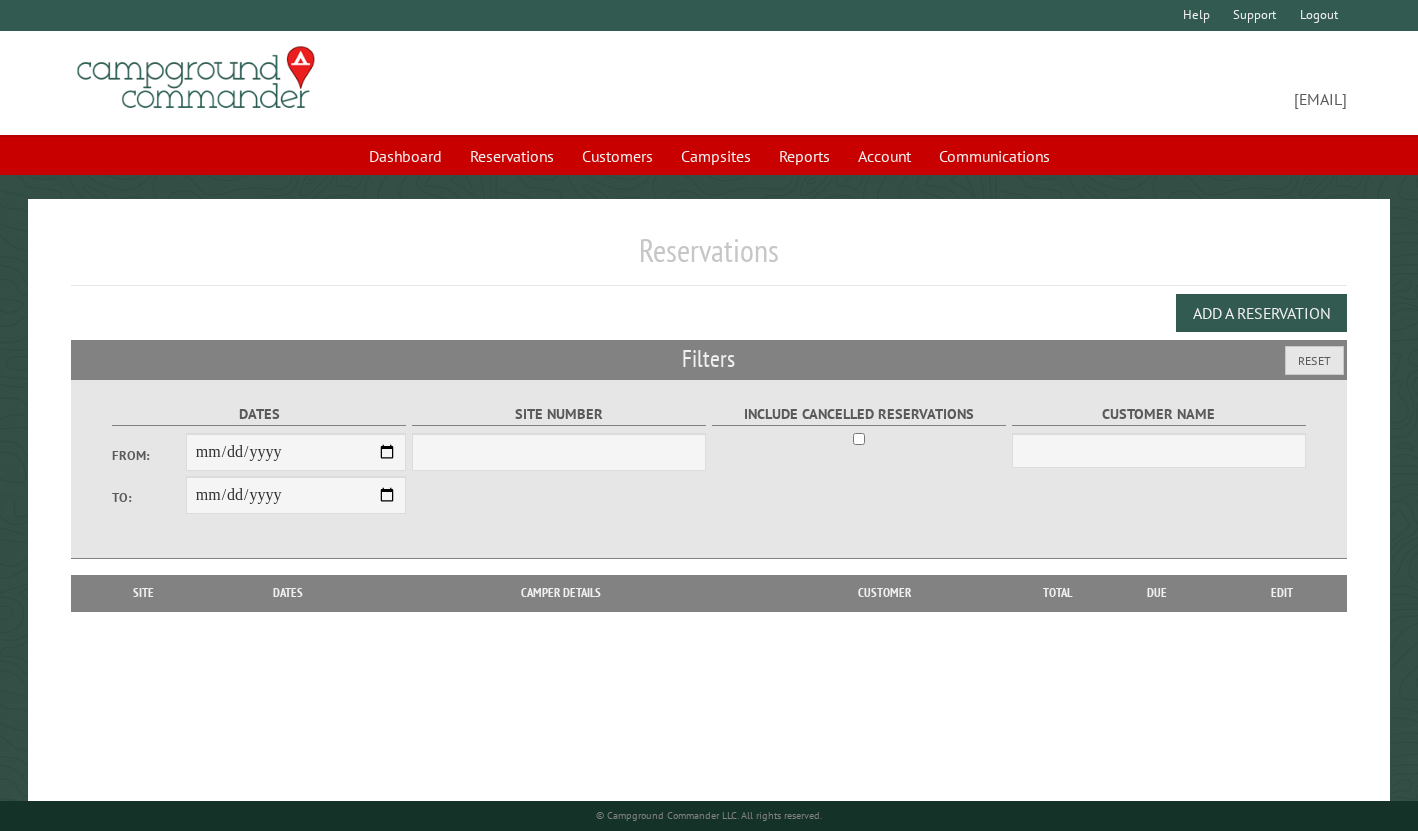scroll, scrollTop: 0, scrollLeft: 0, axis: both 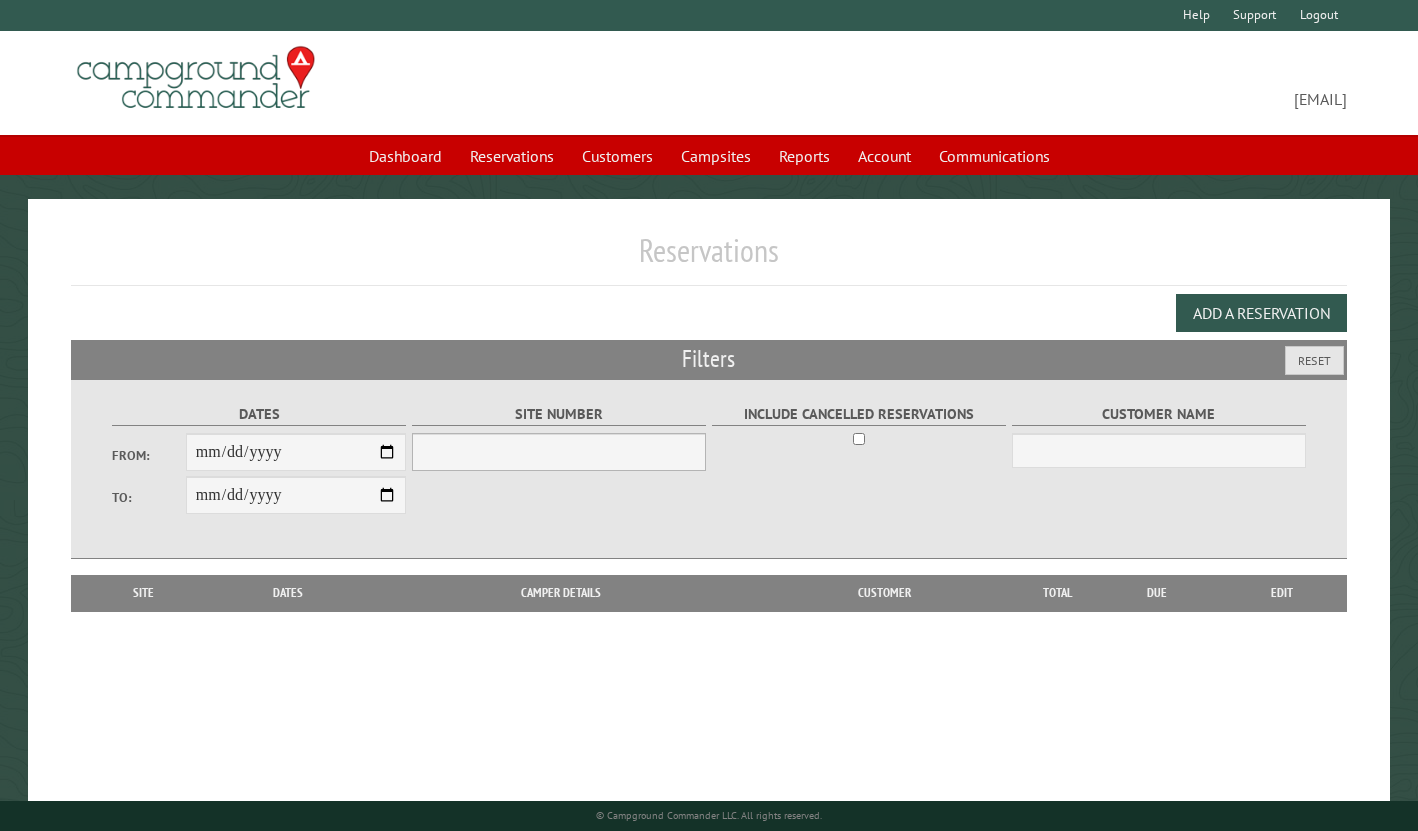 select on "***" 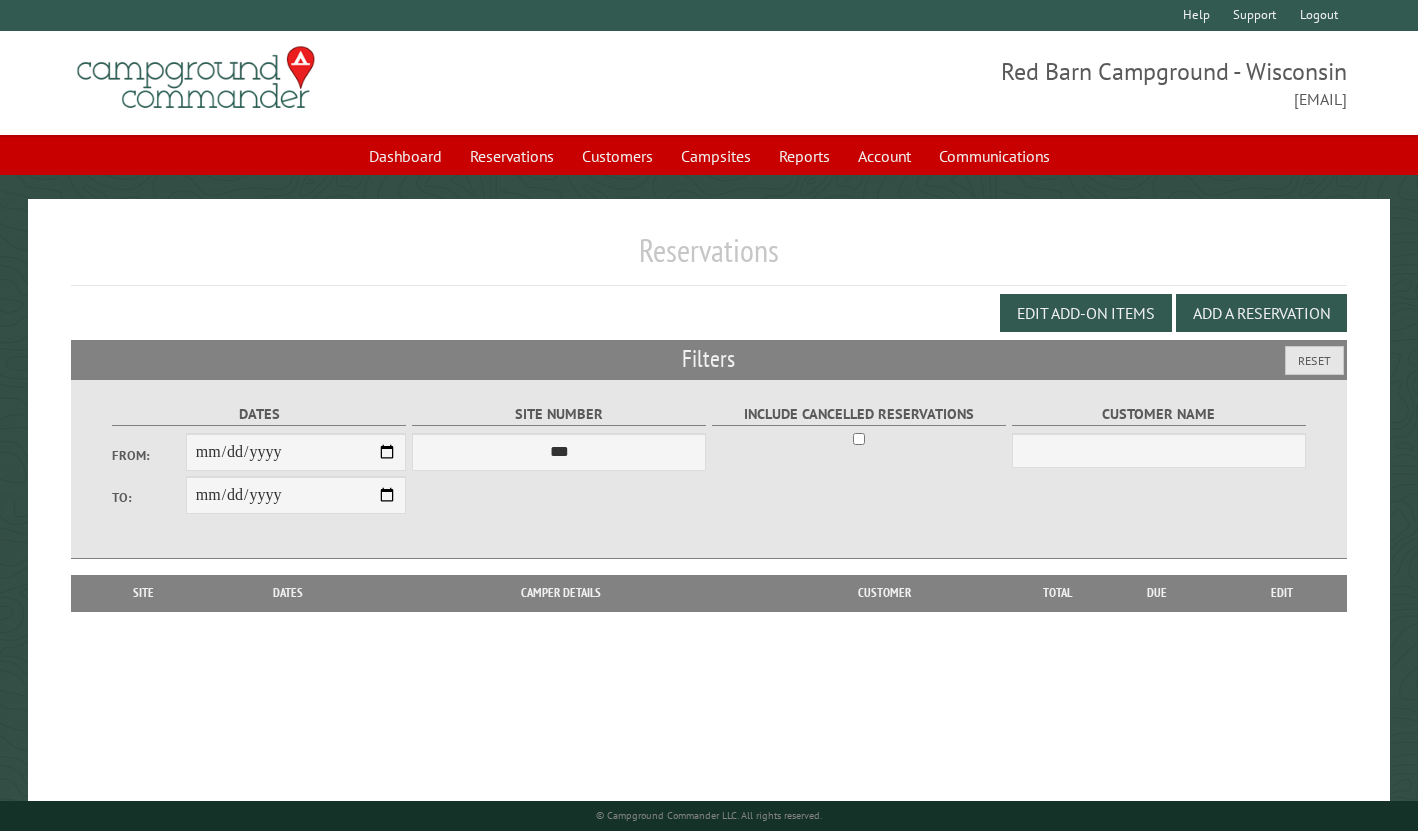 click on "Customer Name" at bounding box center (1159, 414) 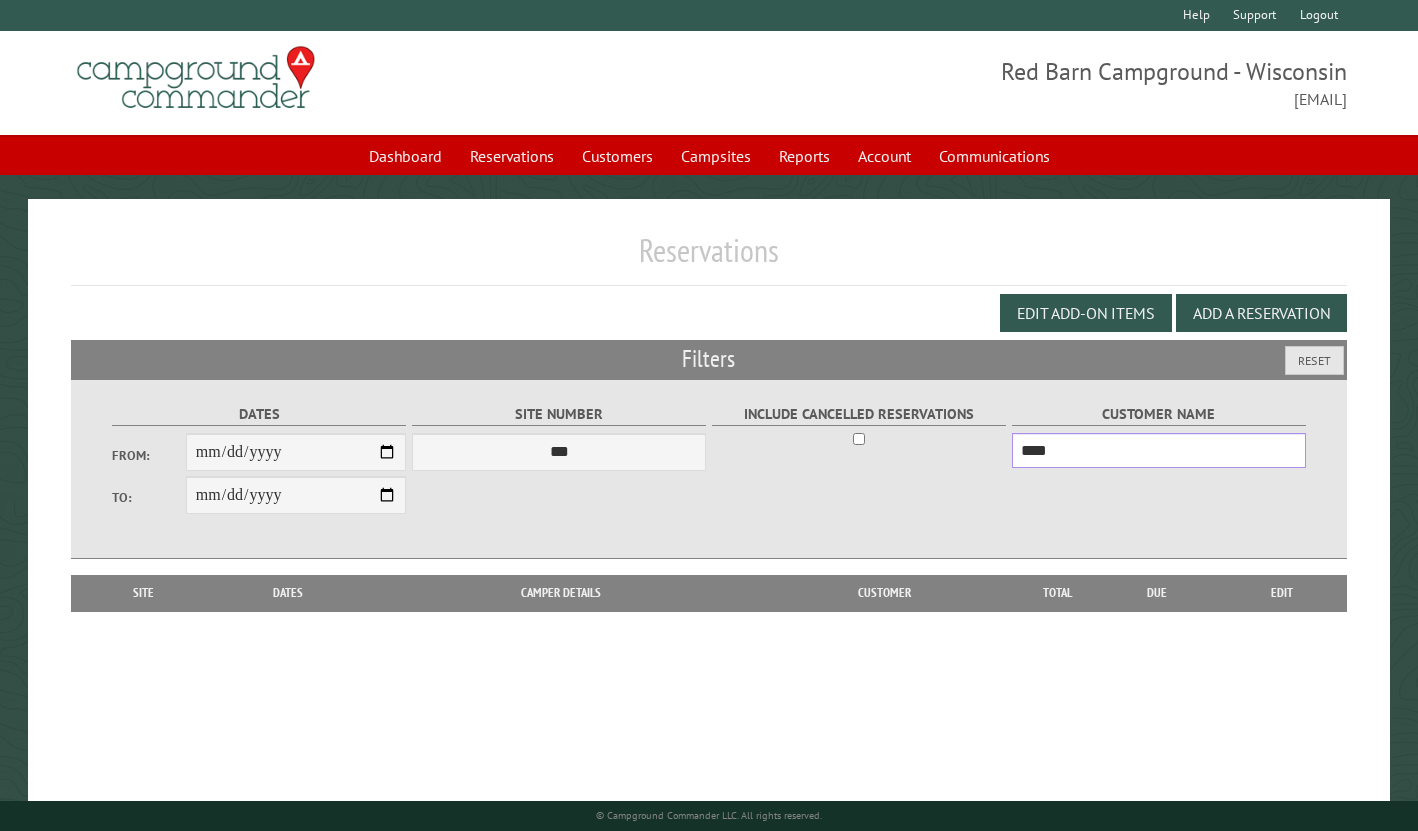 type on "****" 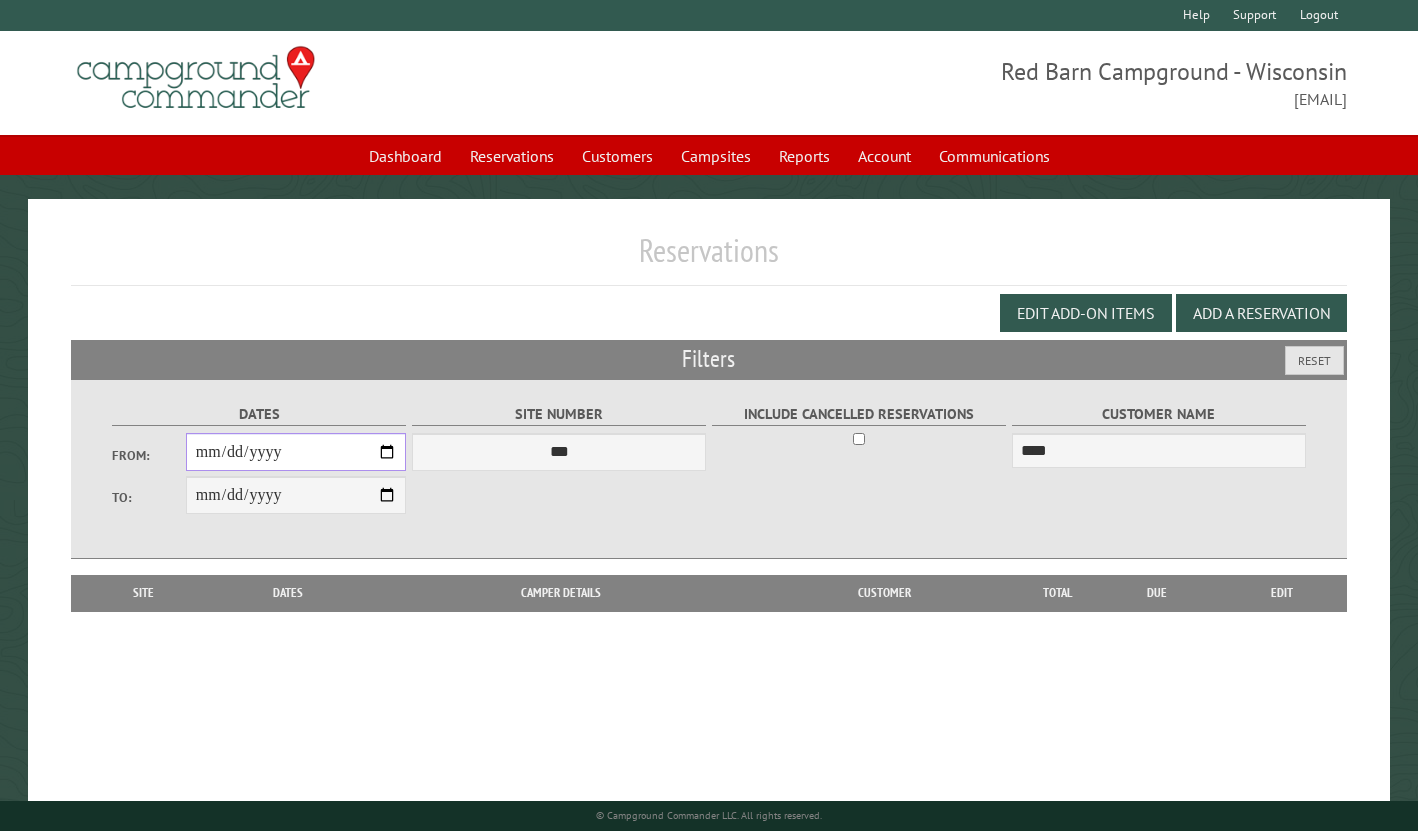 click on "From:" at bounding box center [296, 452] 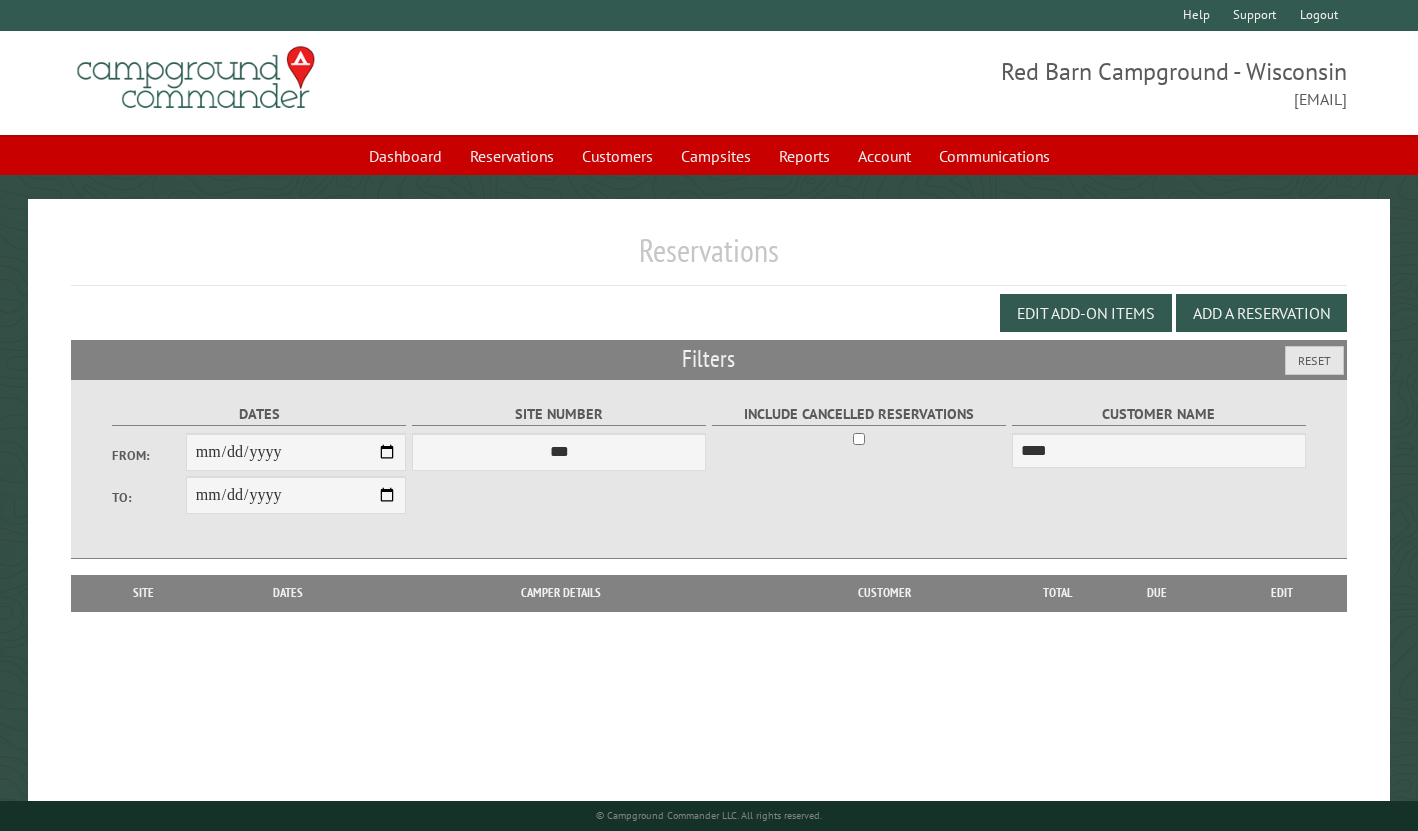 click on "**********" at bounding box center (259, 454) 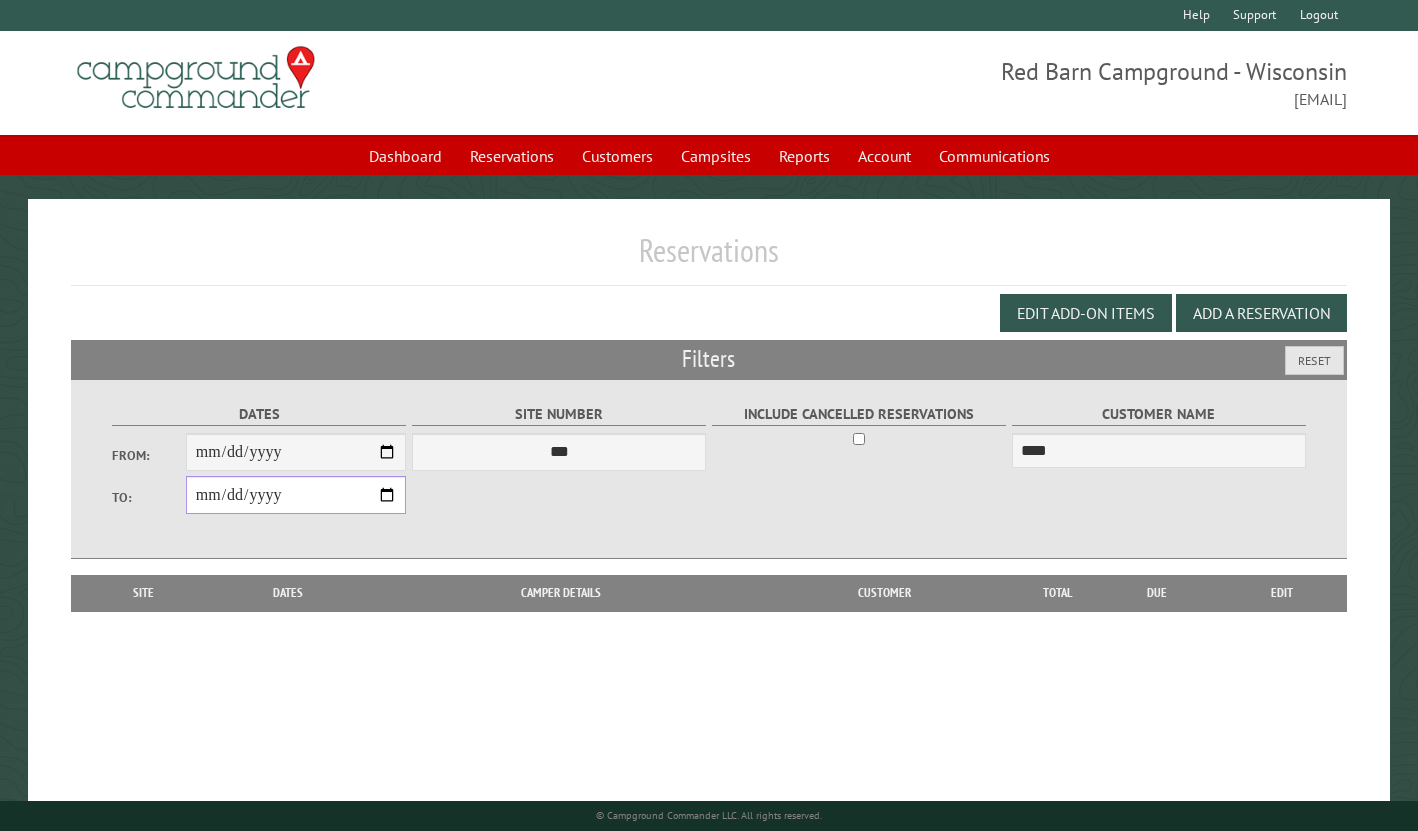 click on "**********" at bounding box center [296, 495] 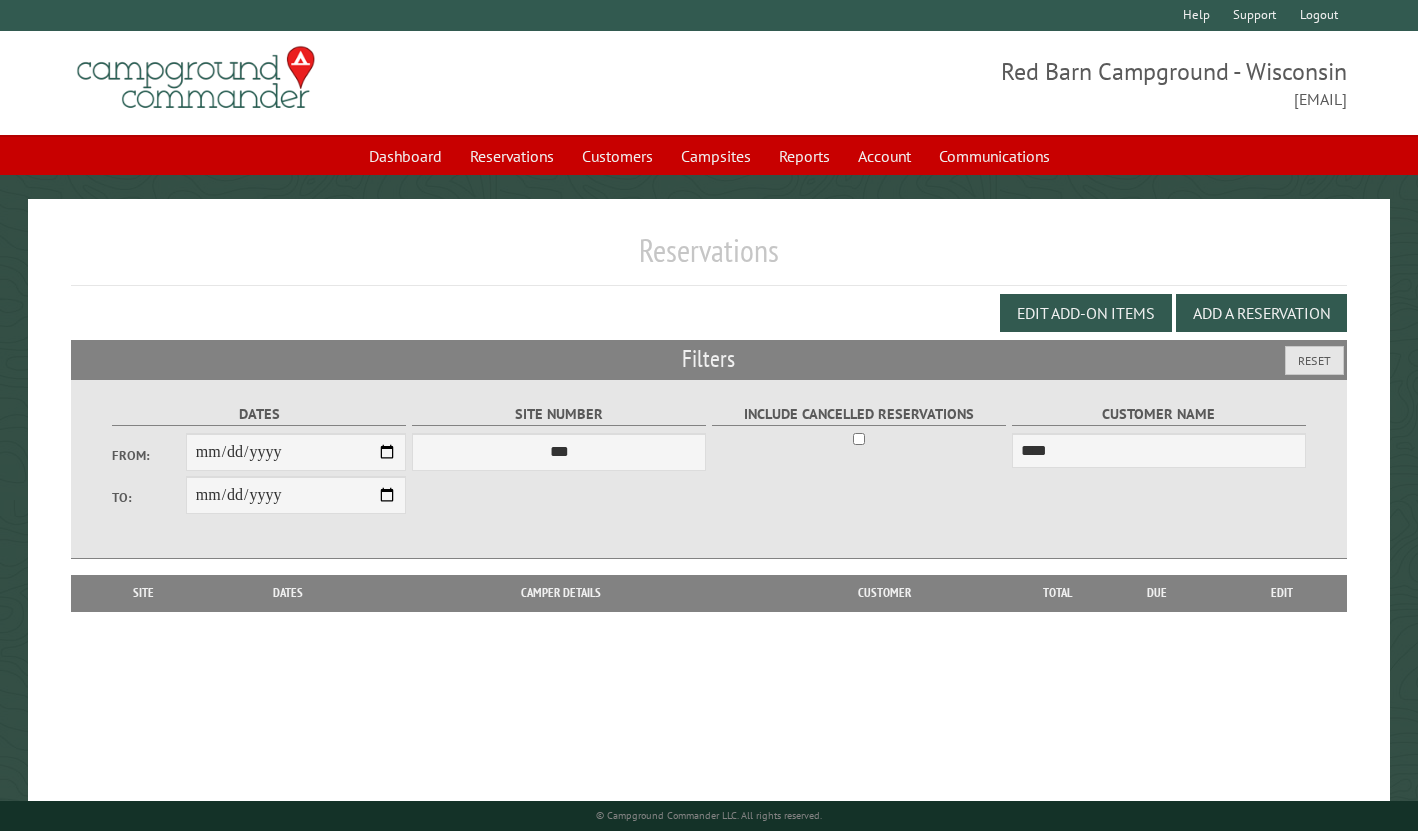 click on "**********" at bounding box center [709, 469] 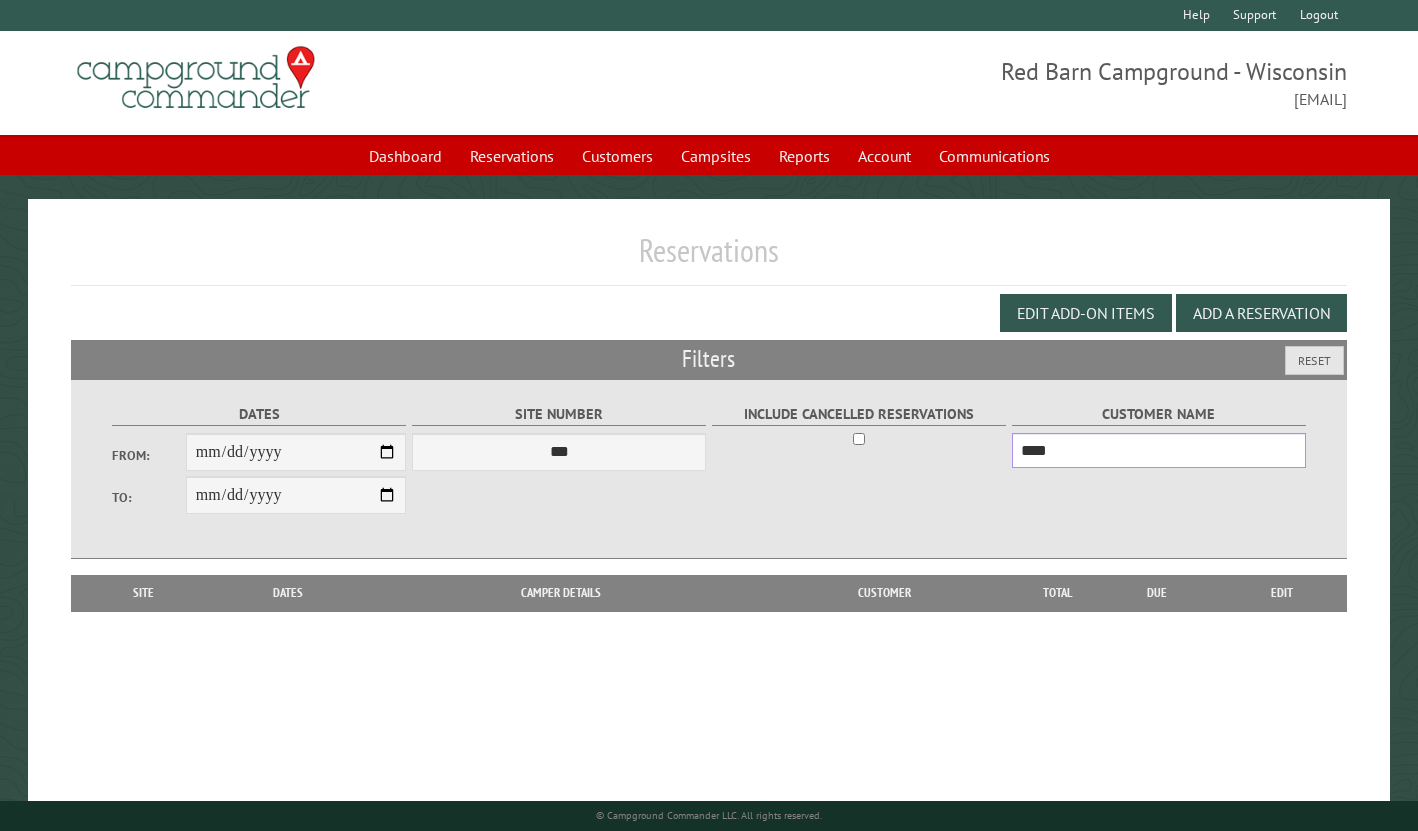 click on "****" at bounding box center (1159, 450) 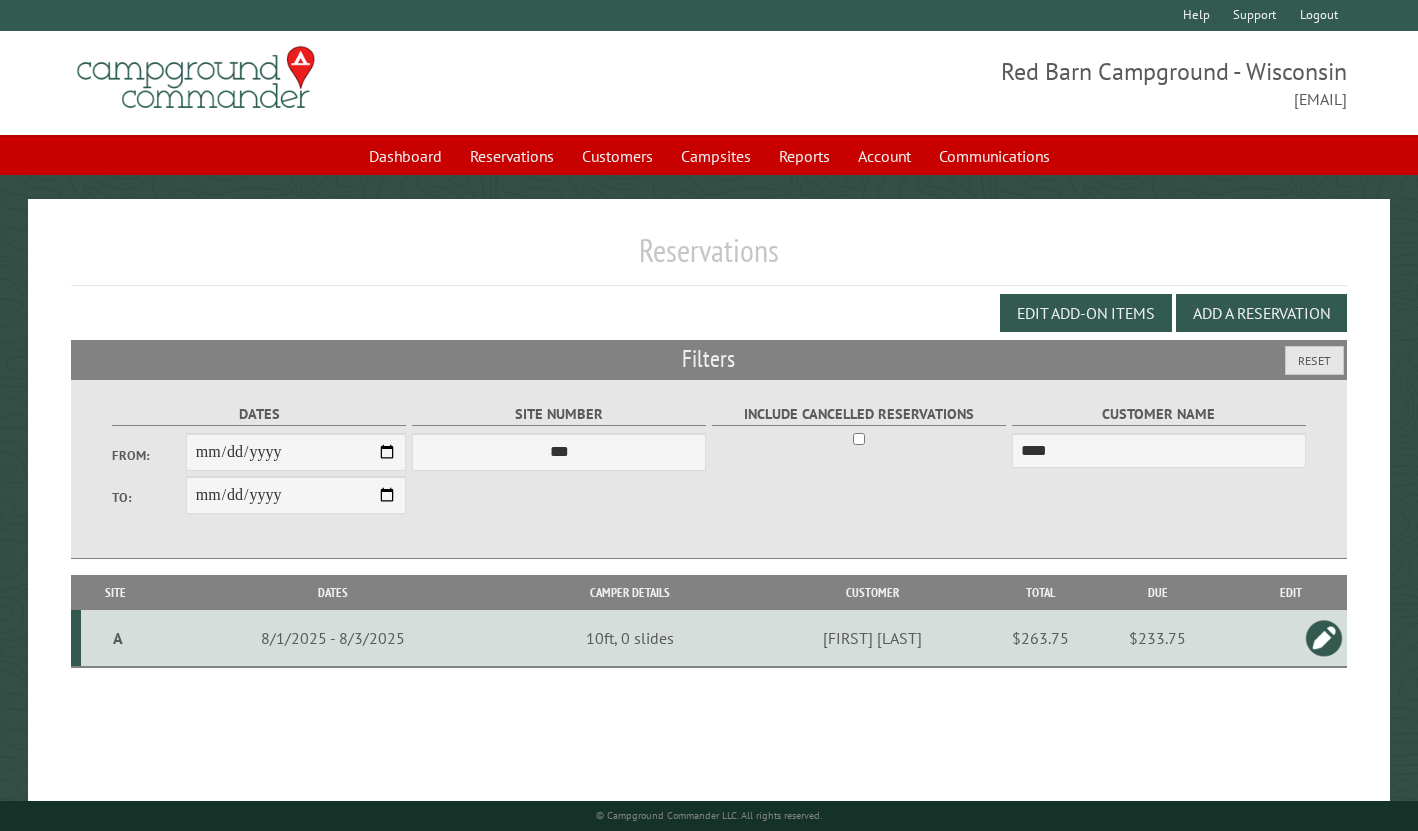 click on "Customer" at bounding box center [873, 592] 